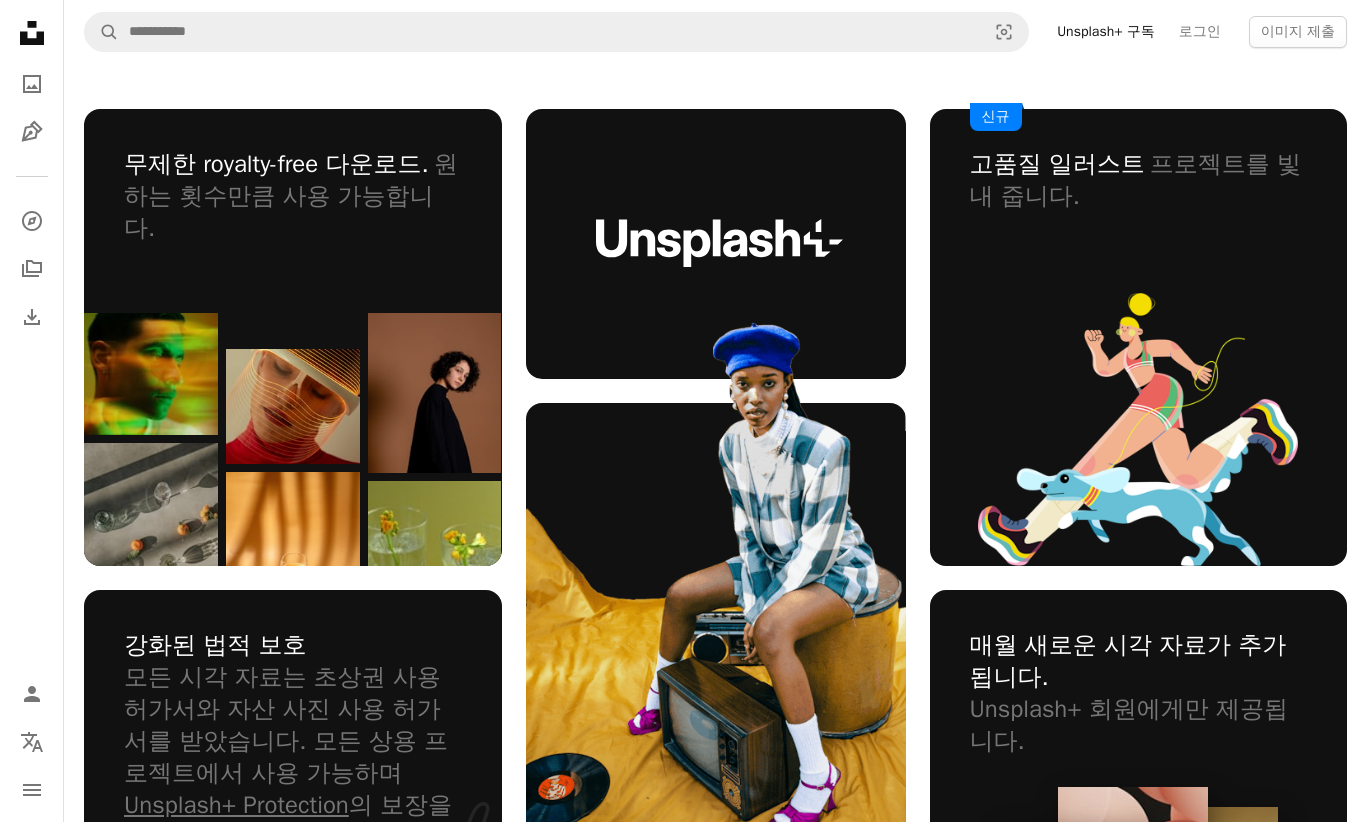 scroll, scrollTop: 150, scrollLeft: 0, axis: vertical 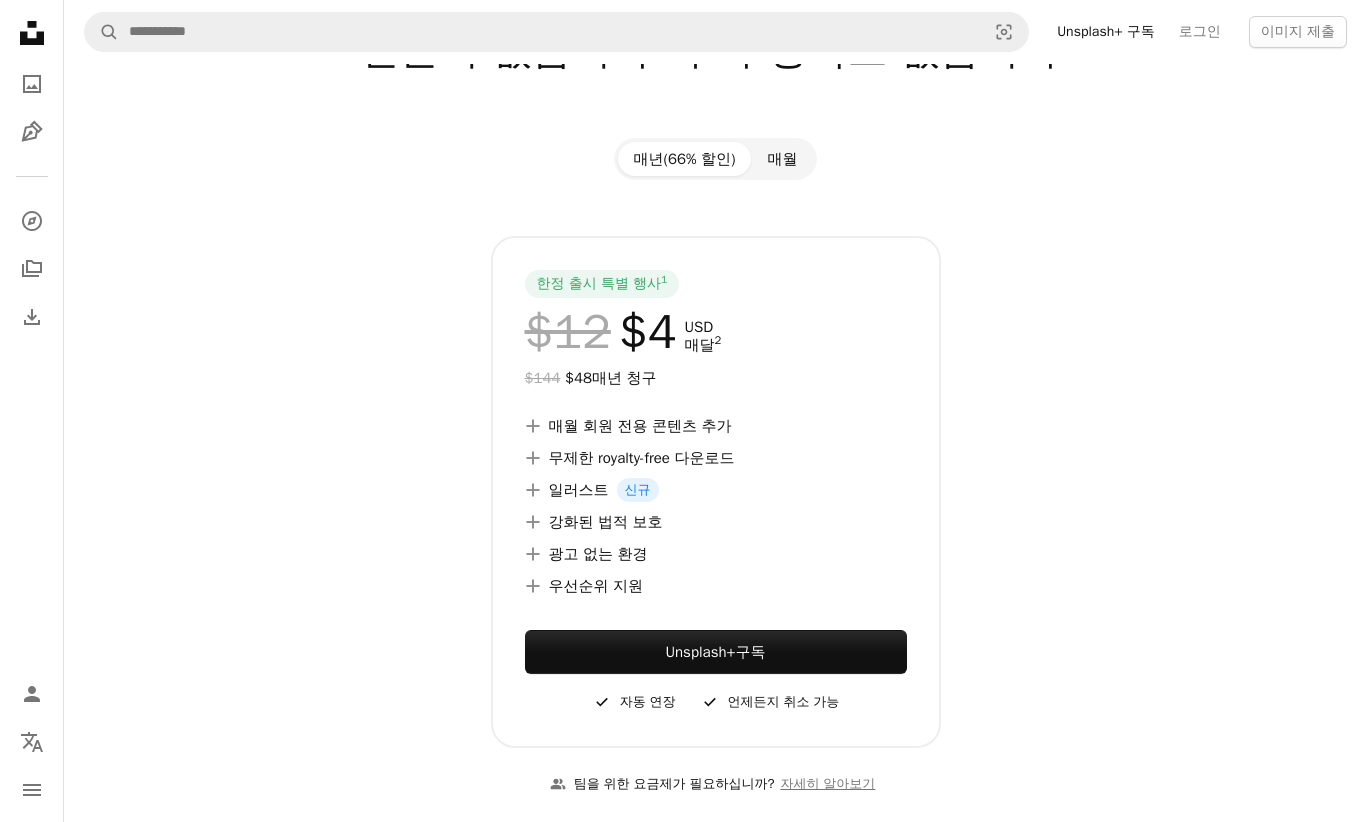 click on "매월" at bounding box center [782, 159] 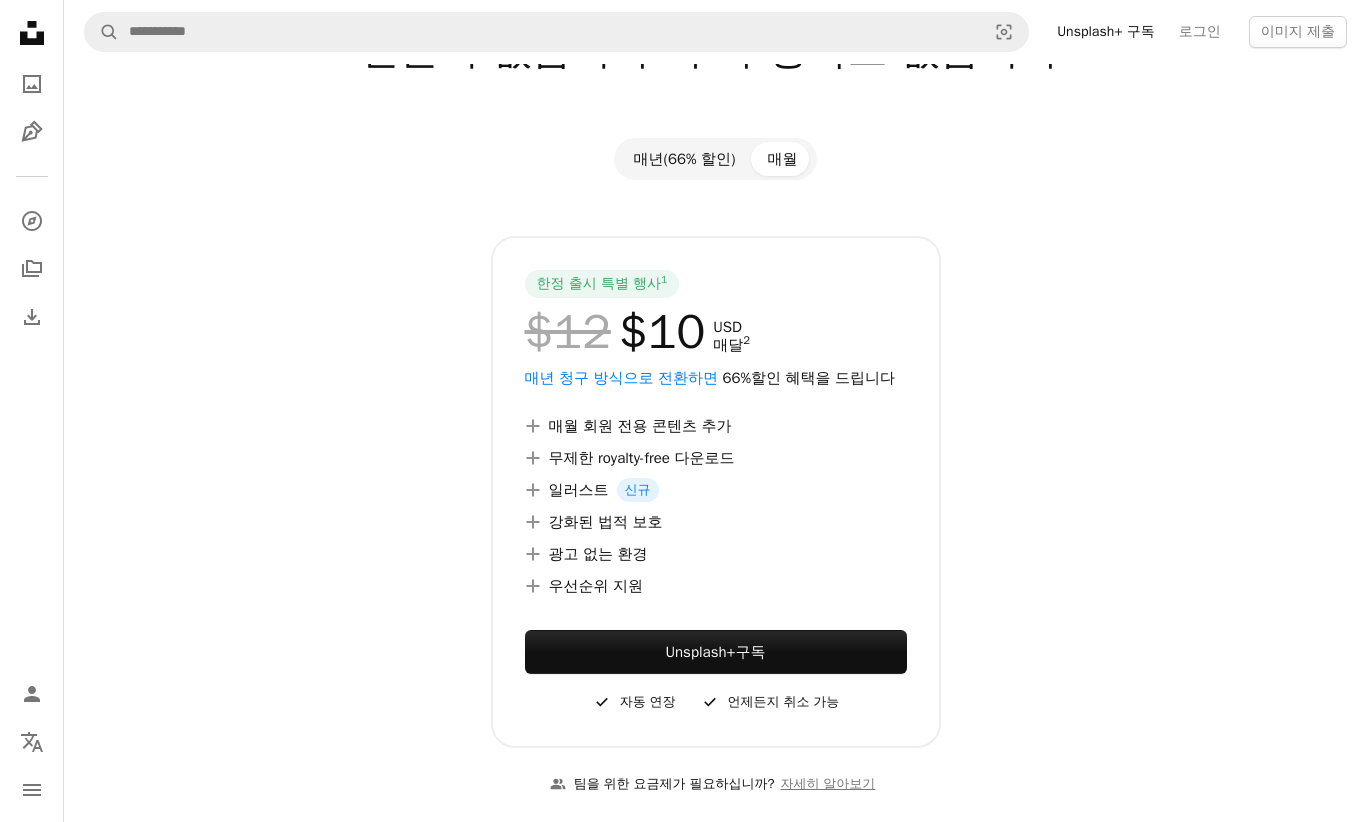 click on "매년(66% 할인)" at bounding box center (685, 159) 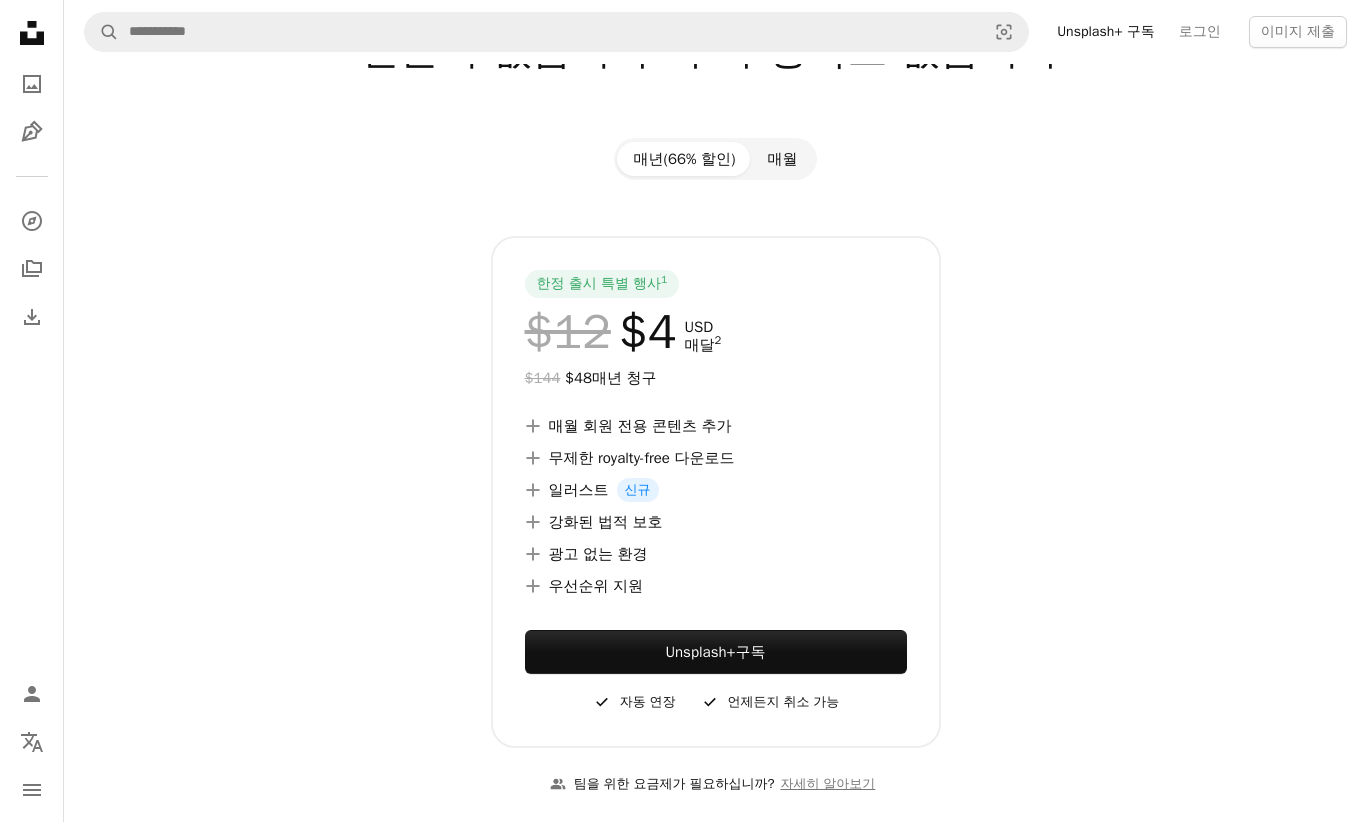 click on "매월" at bounding box center [782, 159] 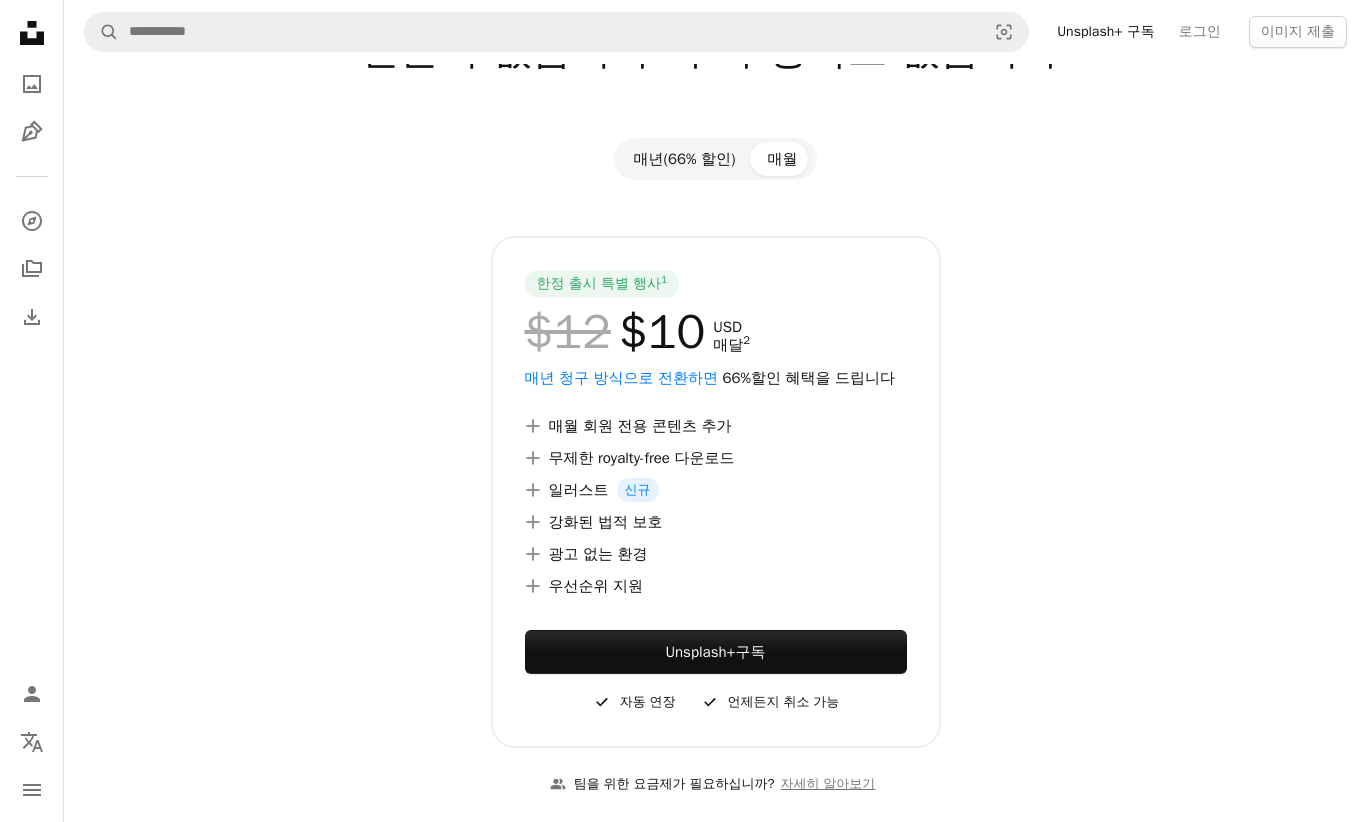 click on "매년(66% 할인)" at bounding box center (685, 159) 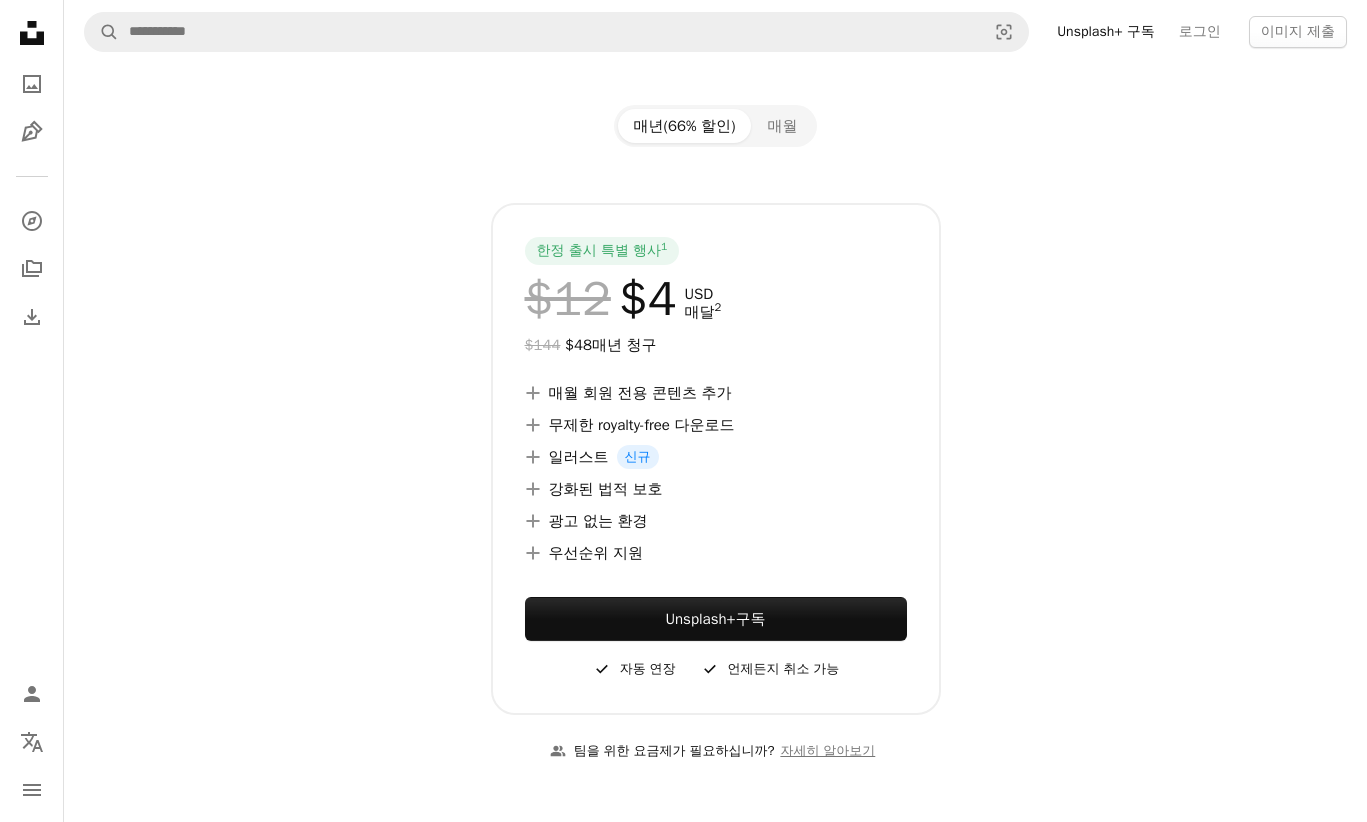 scroll, scrollTop: 0, scrollLeft: 0, axis: both 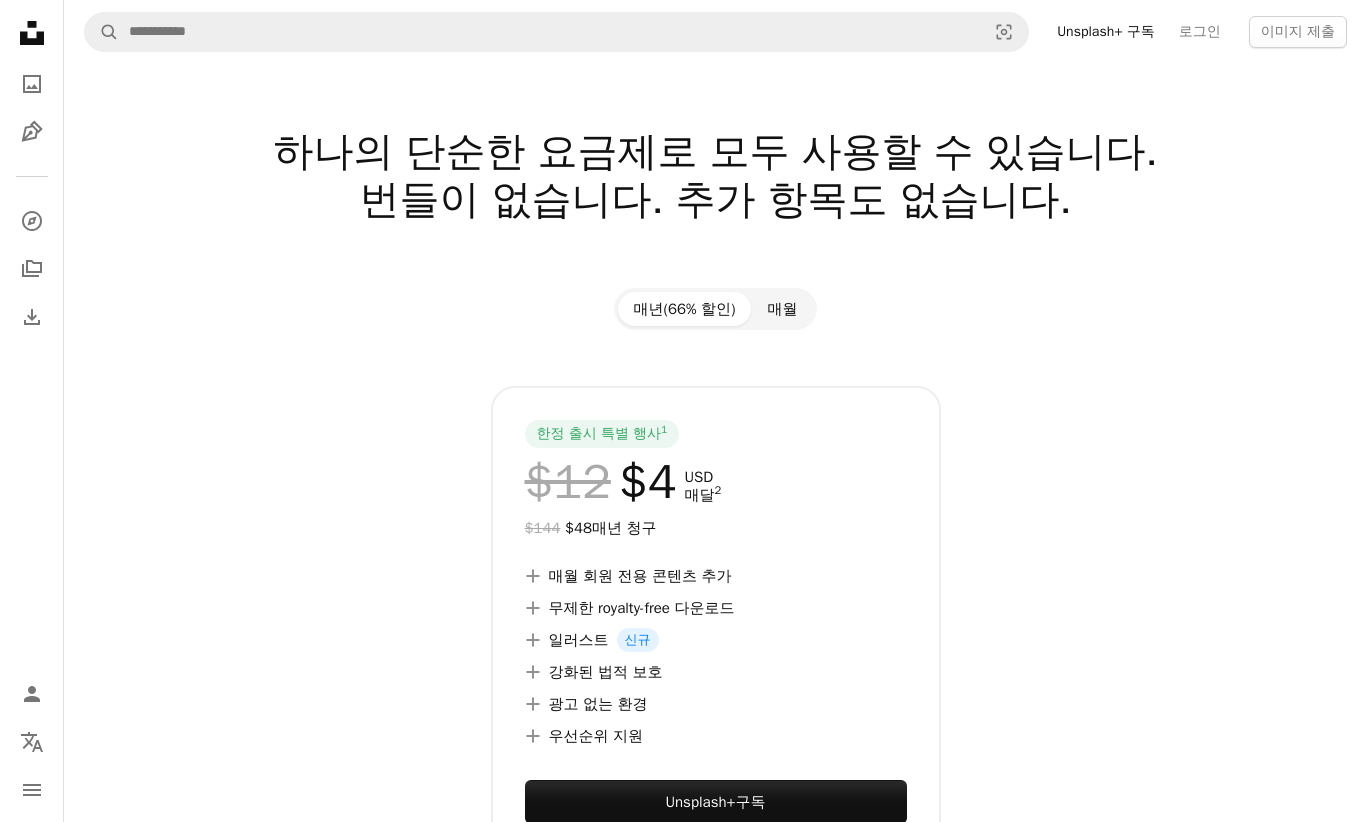 click on "매월" at bounding box center (782, 309) 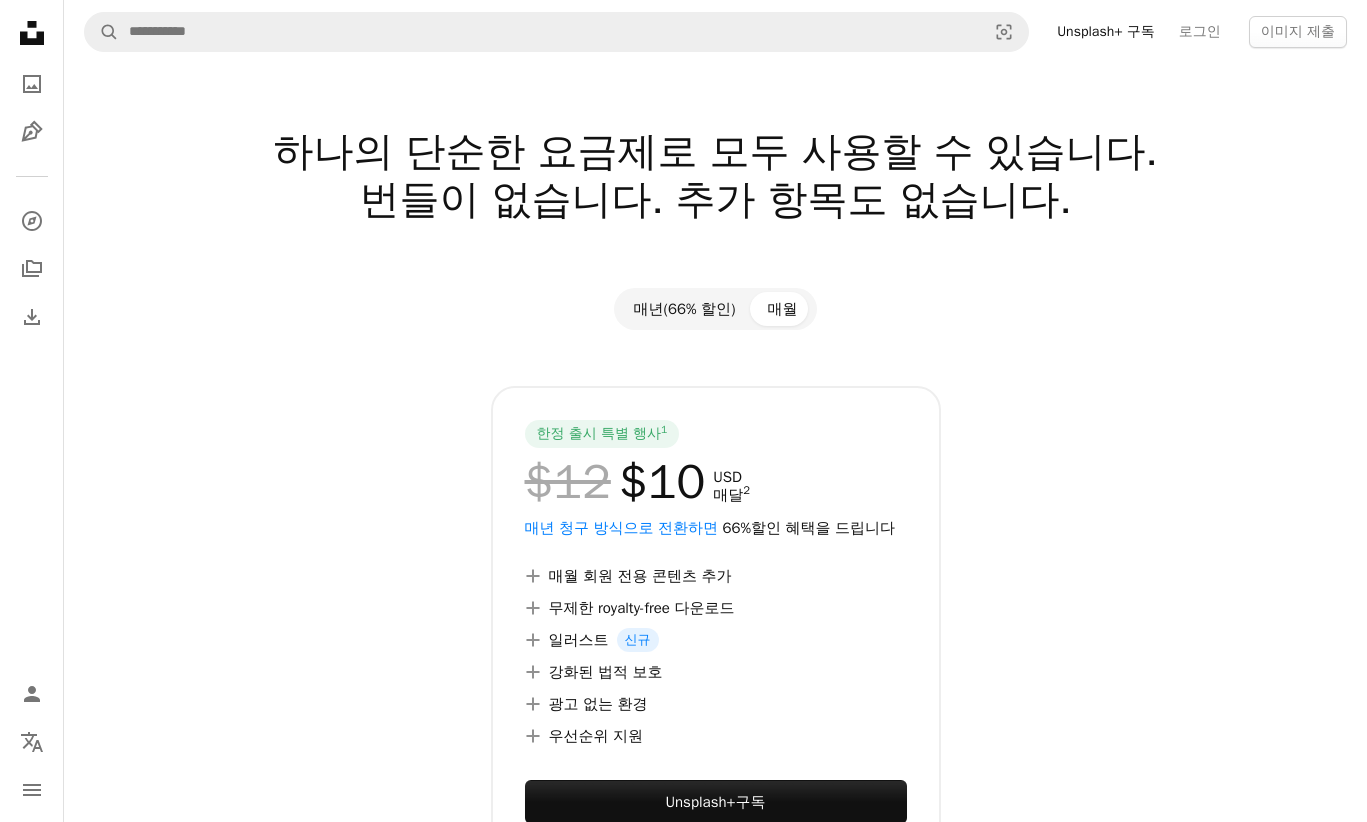click on "매년(66% 할인)" at bounding box center (685, 309) 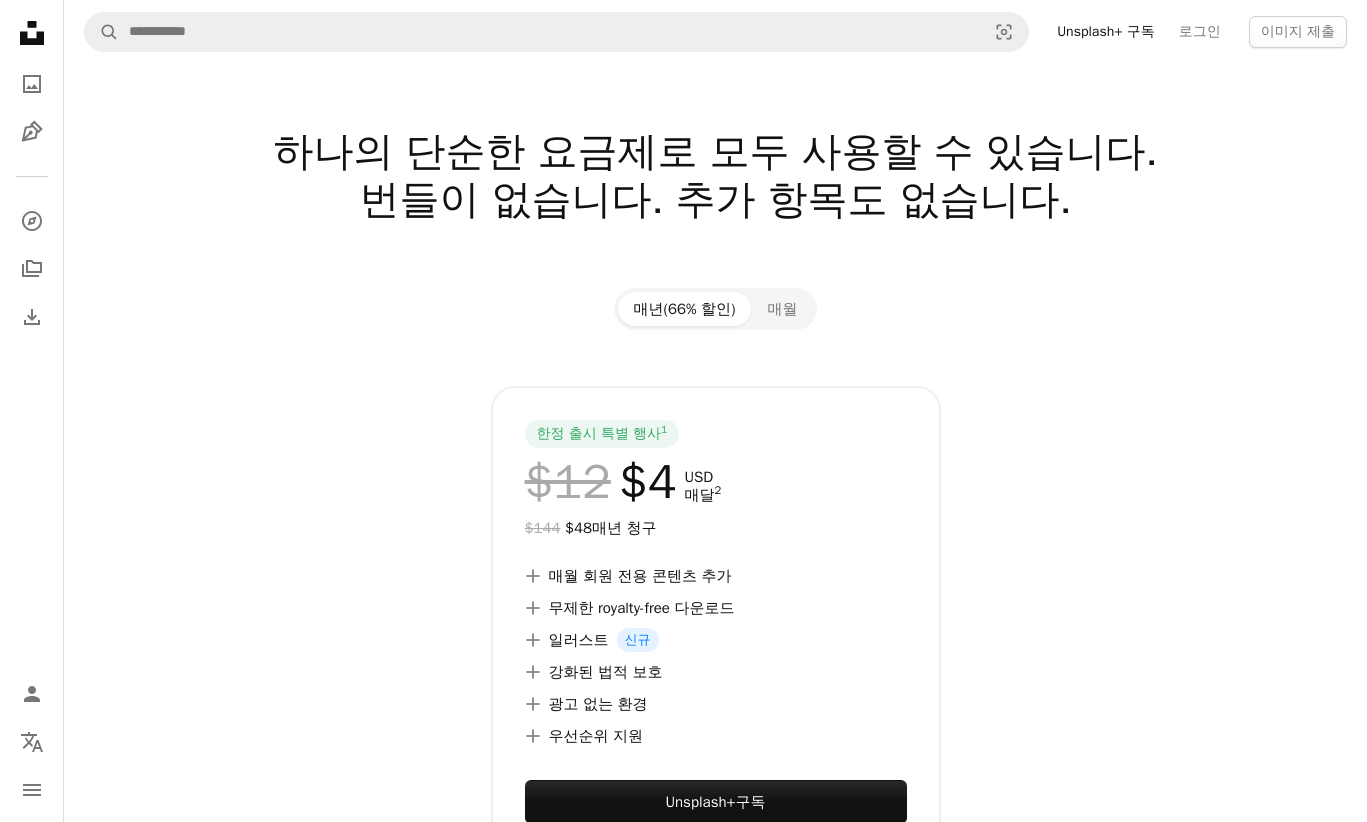 click on "Unsplash+ 구독" at bounding box center (1106, 32) 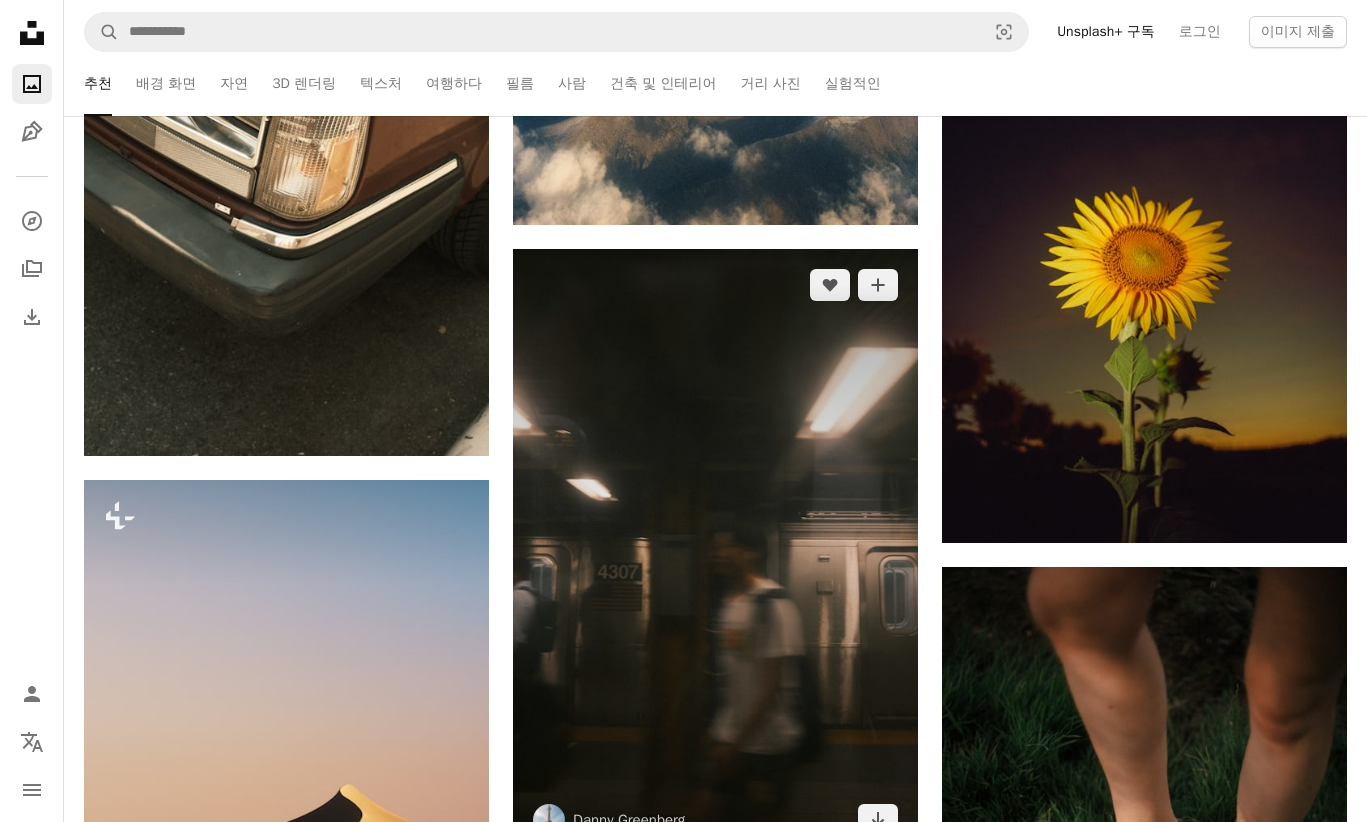 scroll, scrollTop: 4909, scrollLeft: 0, axis: vertical 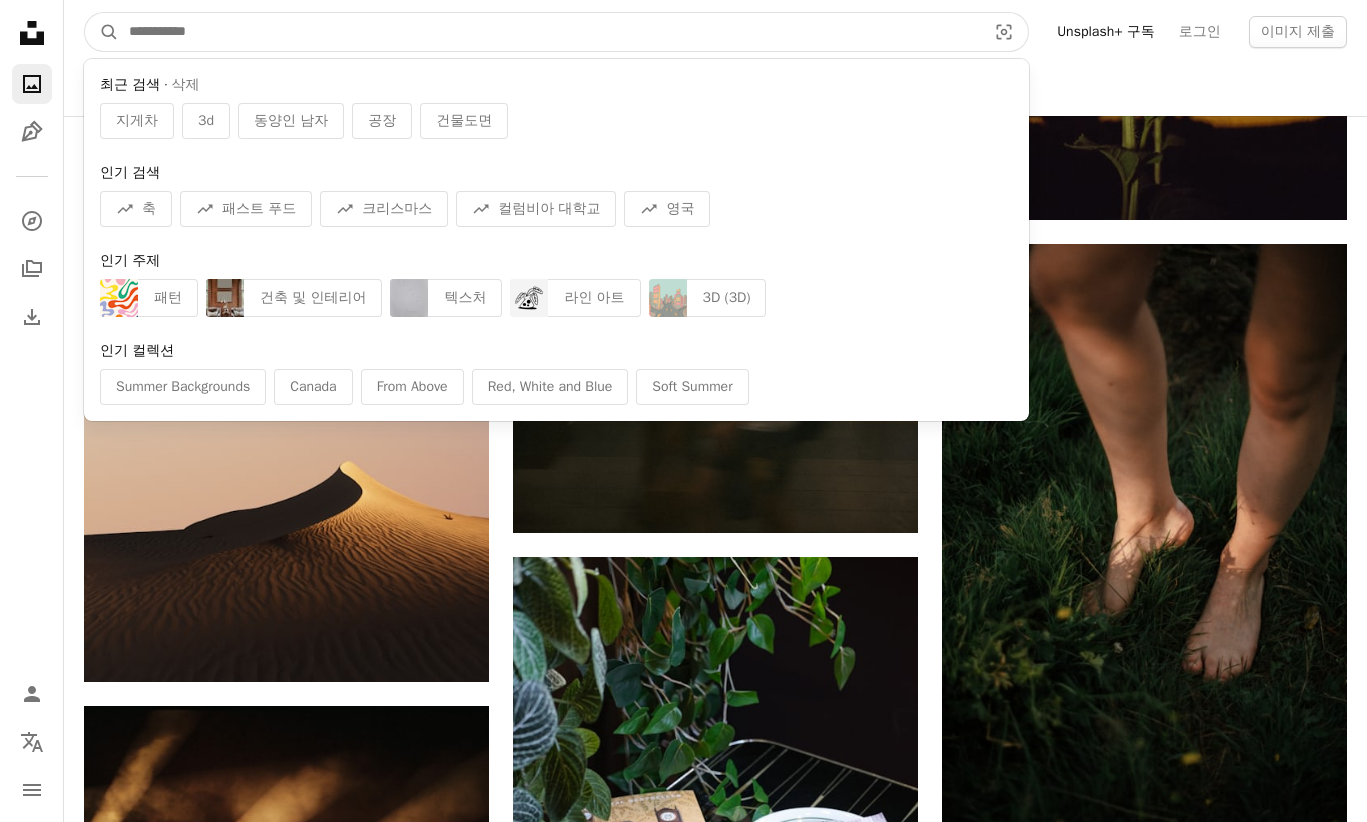 click at bounding box center (549, 32) 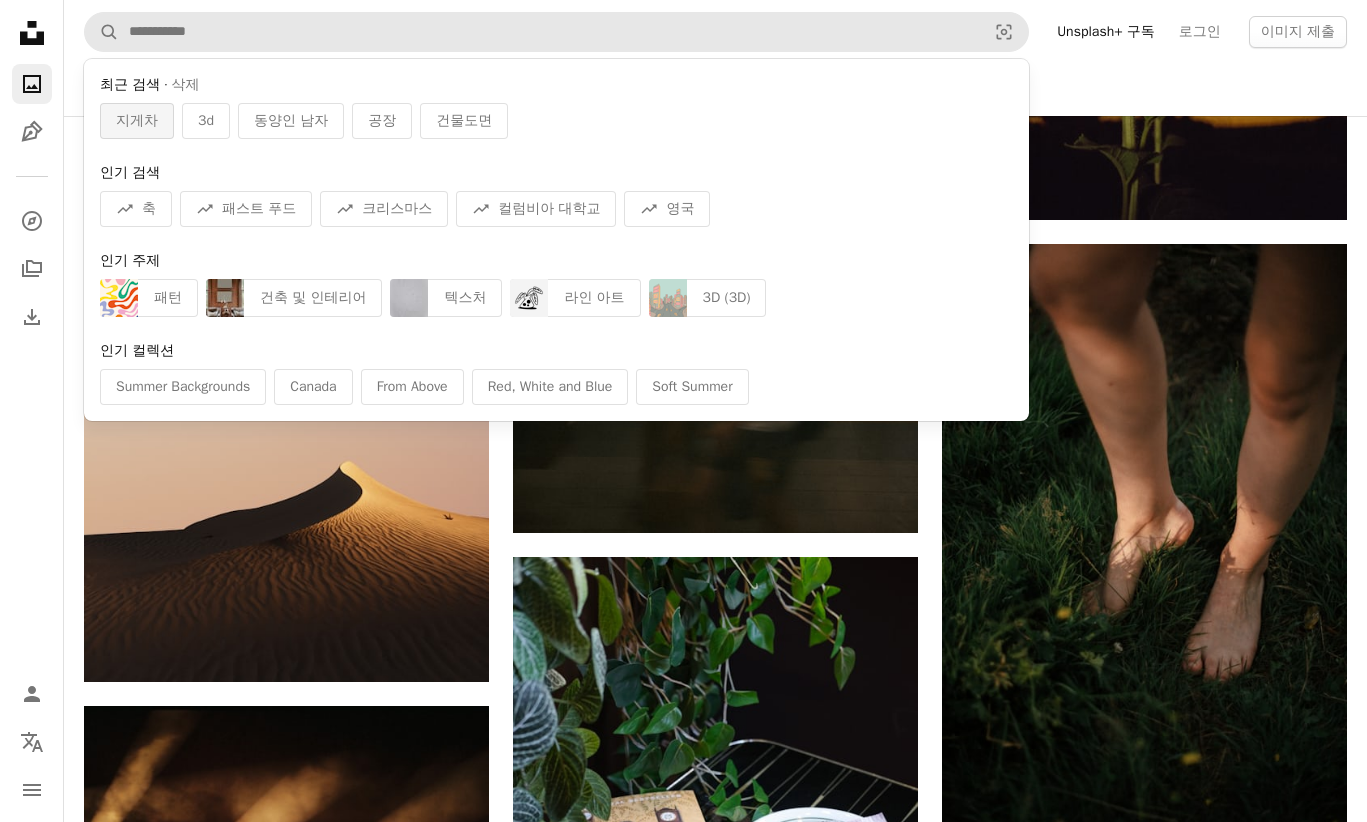 click on "지게차" at bounding box center [137, 121] 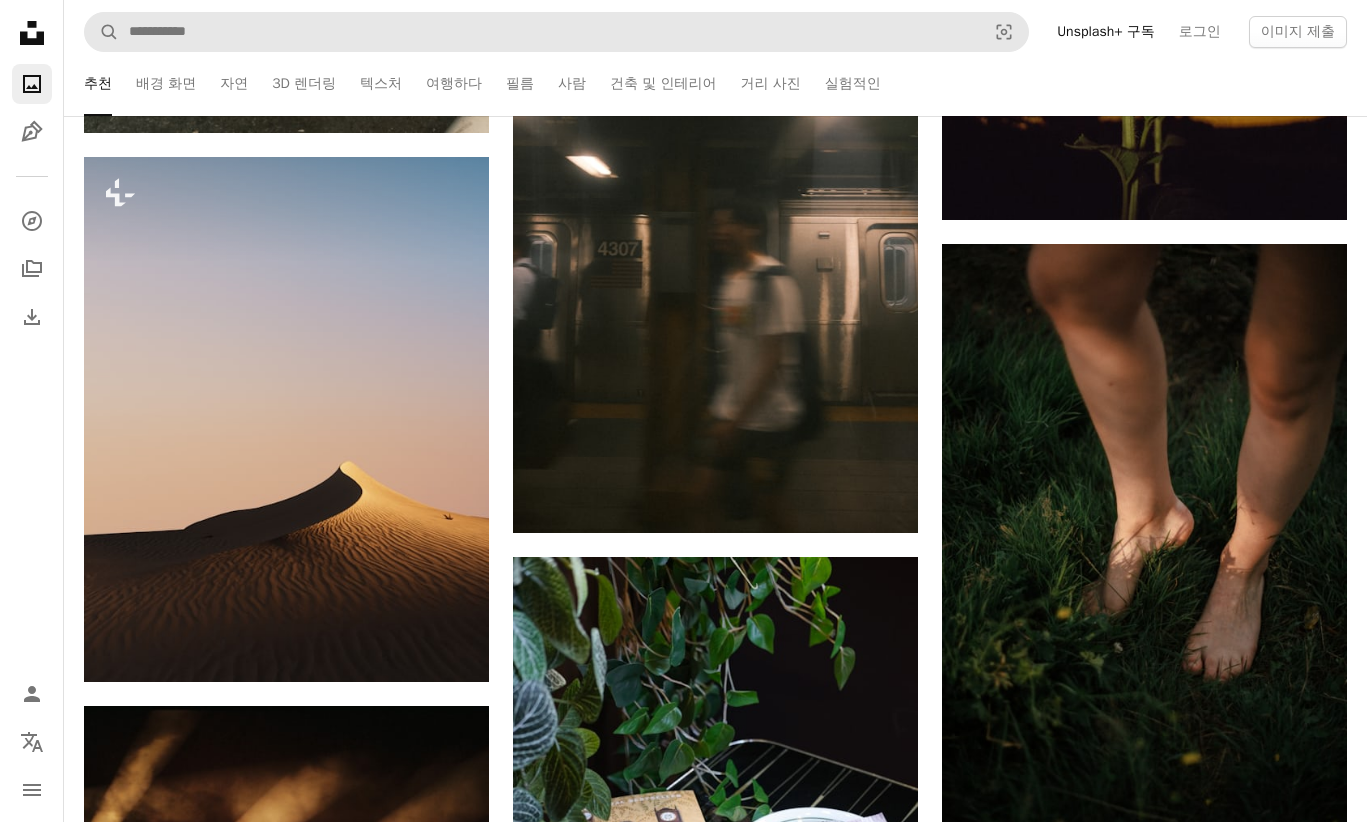 scroll, scrollTop: 0, scrollLeft: 0, axis: both 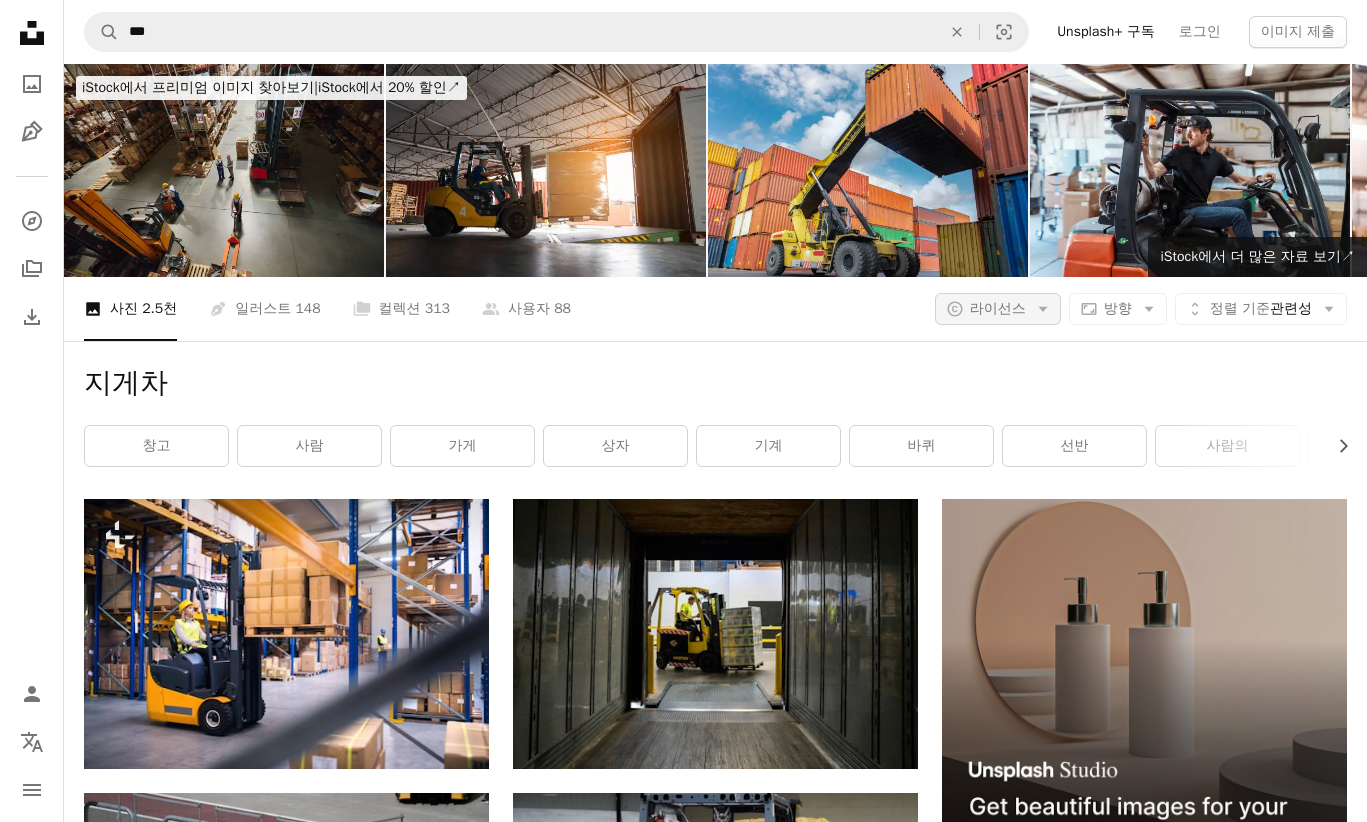 click on "라이선스" at bounding box center (998, 308) 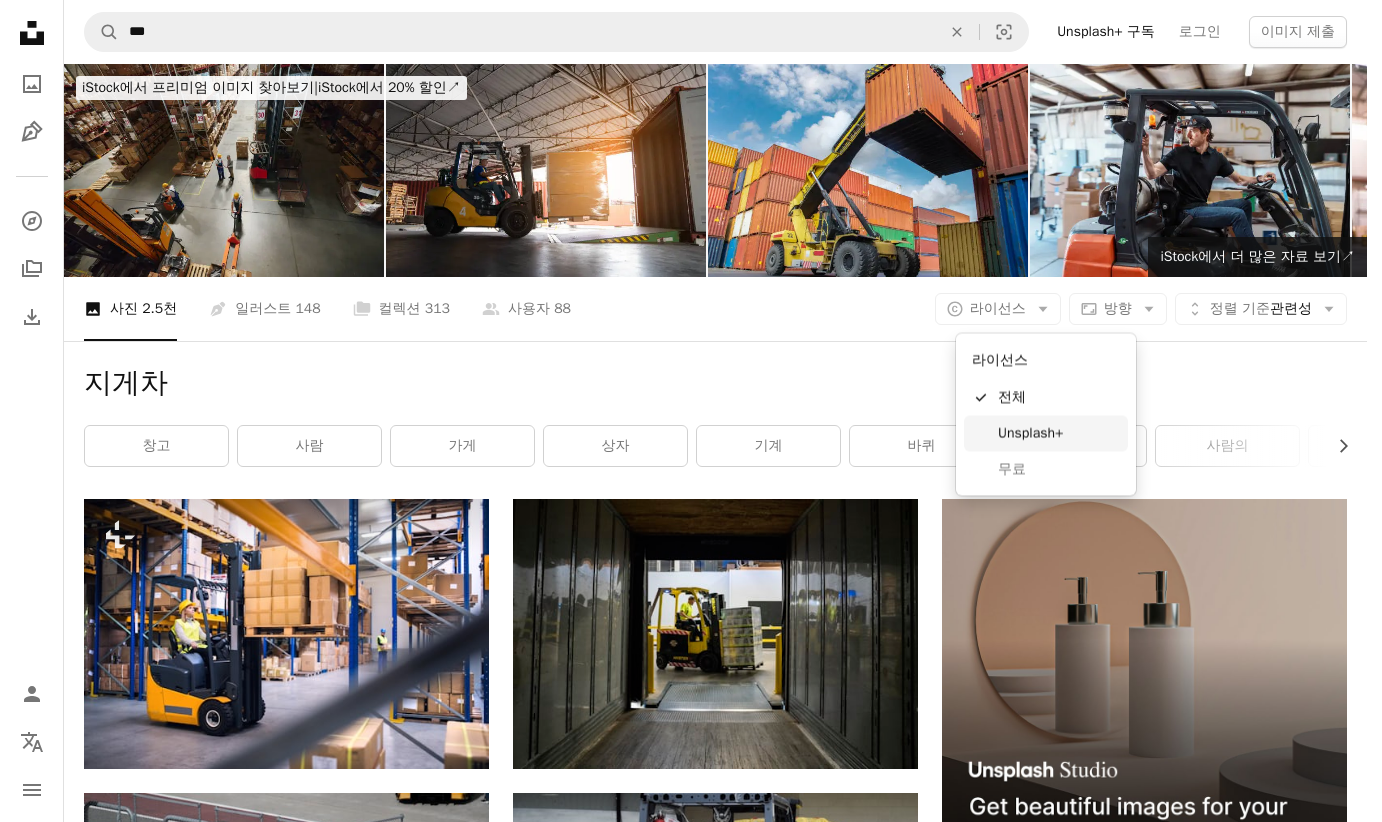 click on "Unsplash+" at bounding box center [1059, 433] 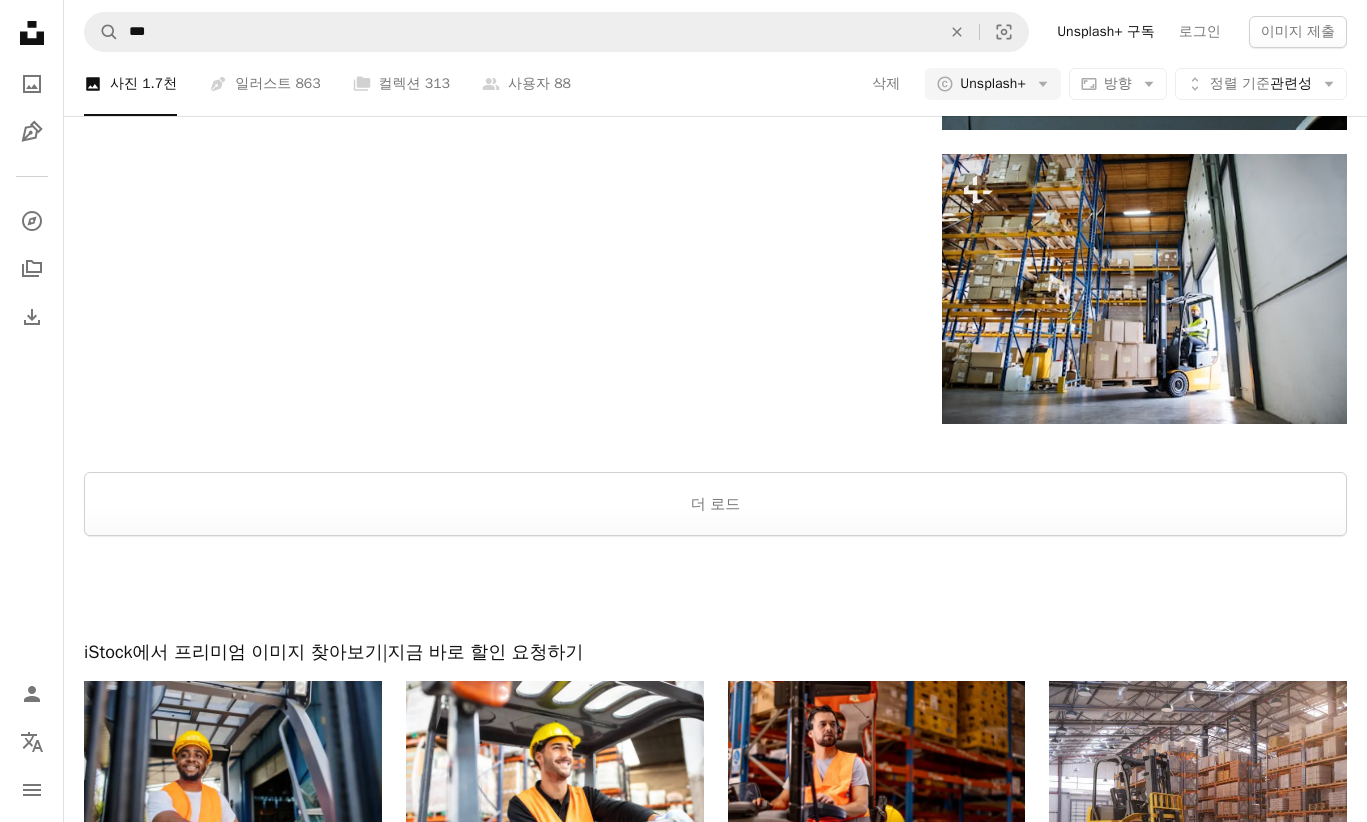 scroll, scrollTop: 2711, scrollLeft: 0, axis: vertical 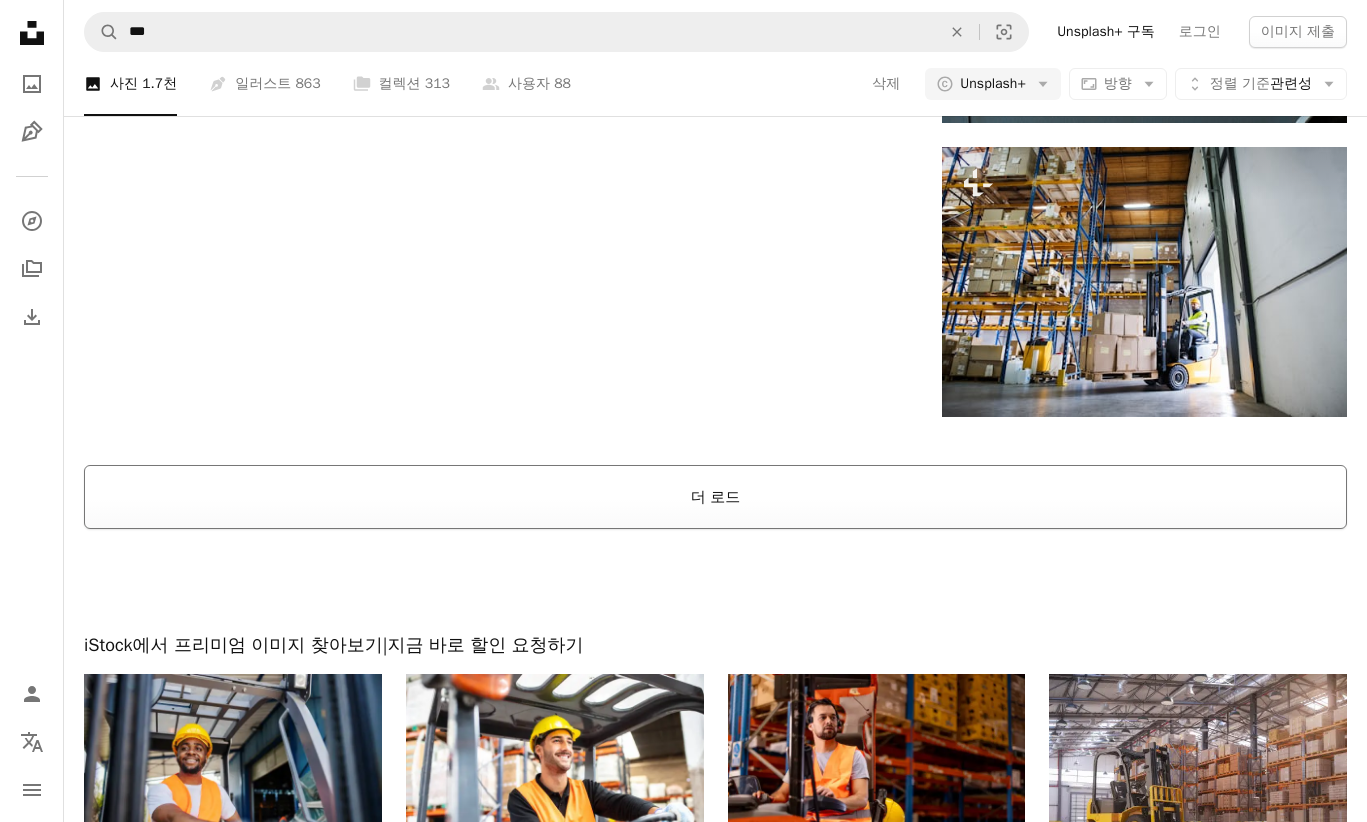 click on "더 로드" at bounding box center [715, 497] 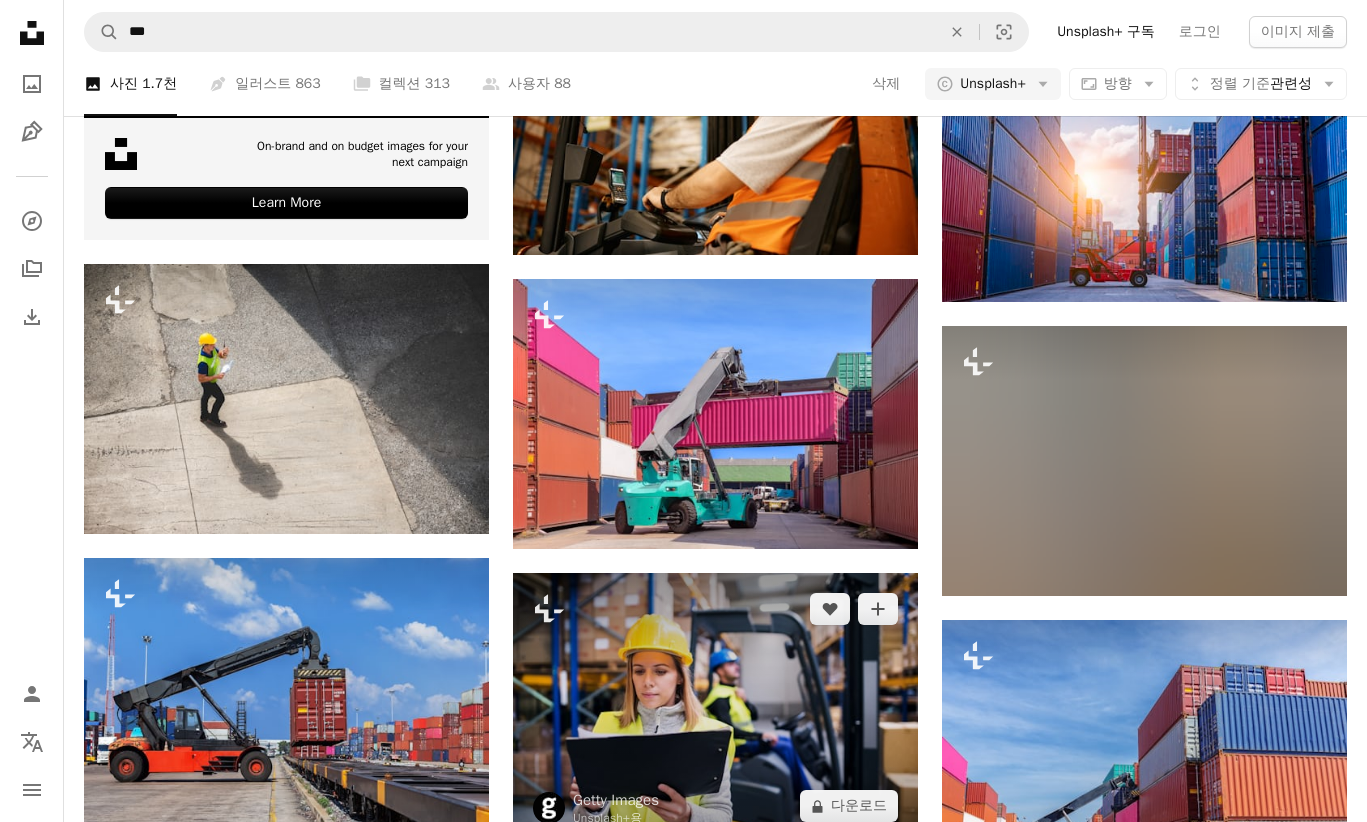 scroll, scrollTop: 3789, scrollLeft: 0, axis: vertical 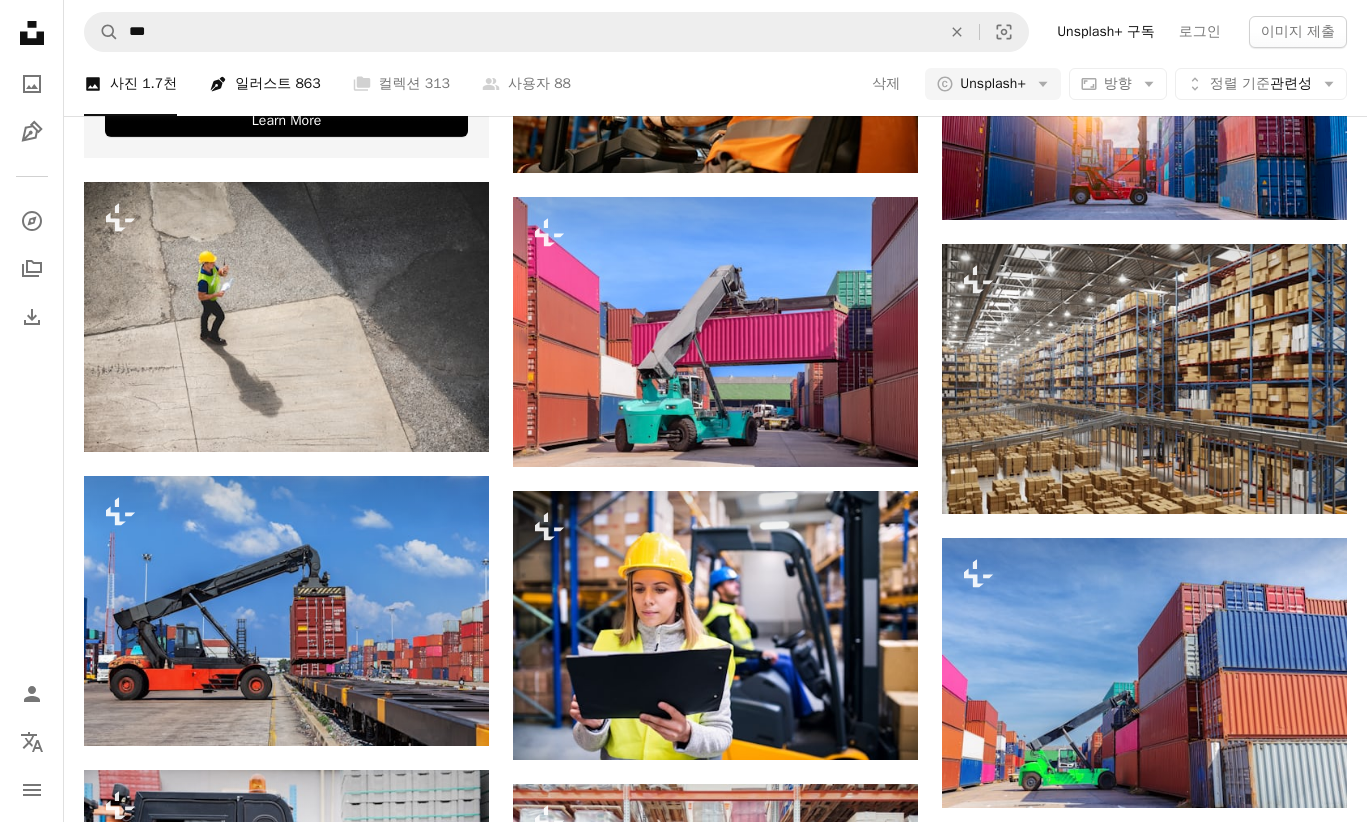 click on "Pen Tool 일러스트   863" at bounding box center (264, 84) 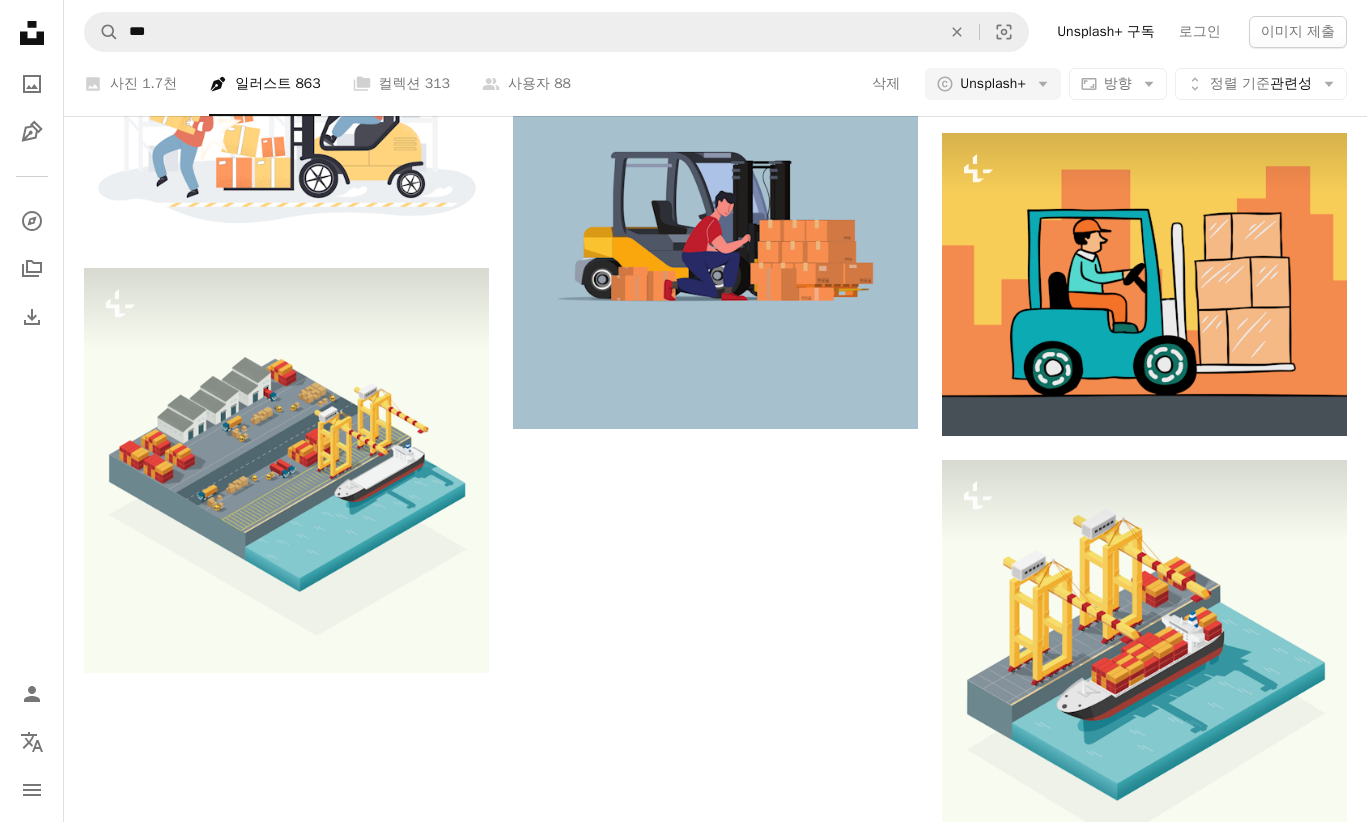 scroll, scrollTop: 2250, scrollLeft: 0, axis: vertical 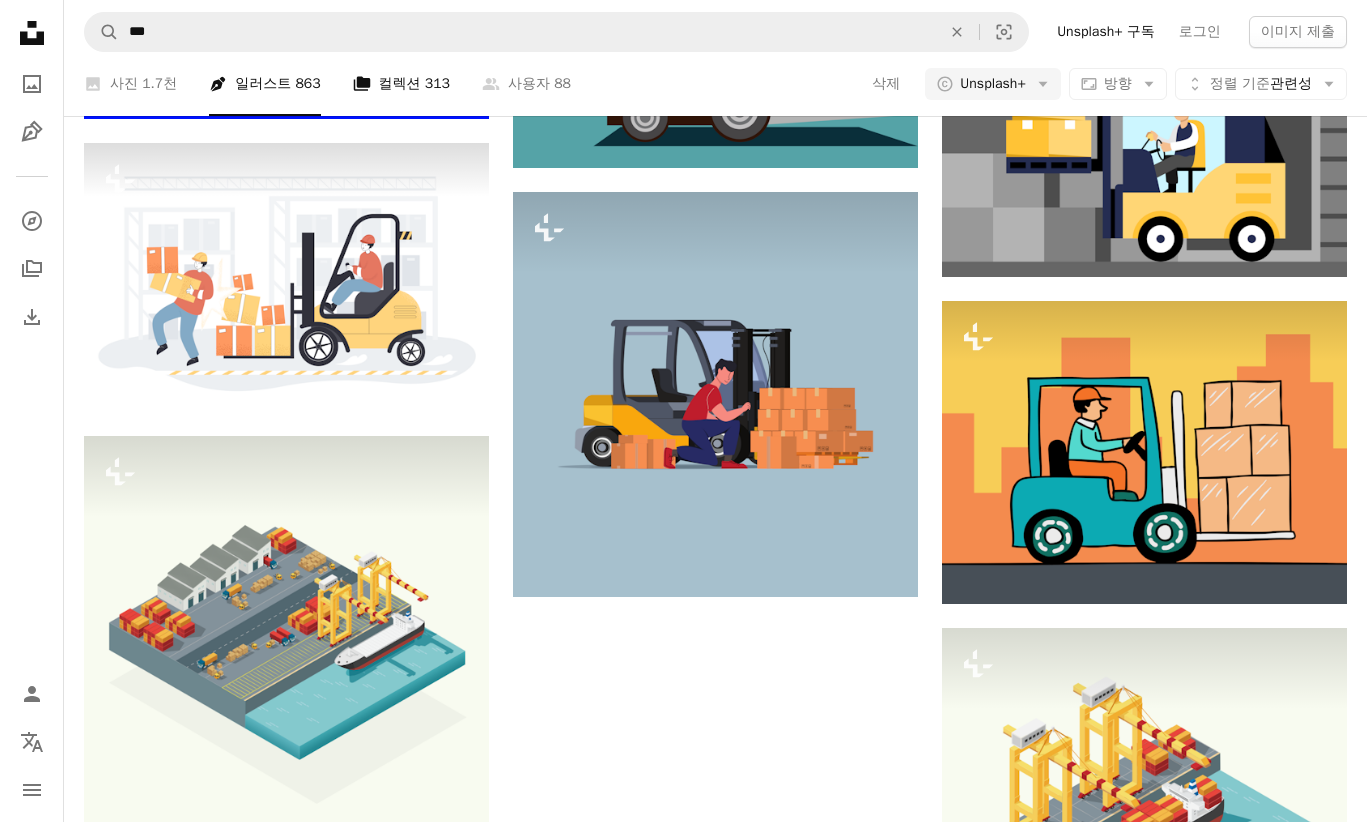 click on "A stack of folders 컬렉션   313" at bounding box center [401, 84] 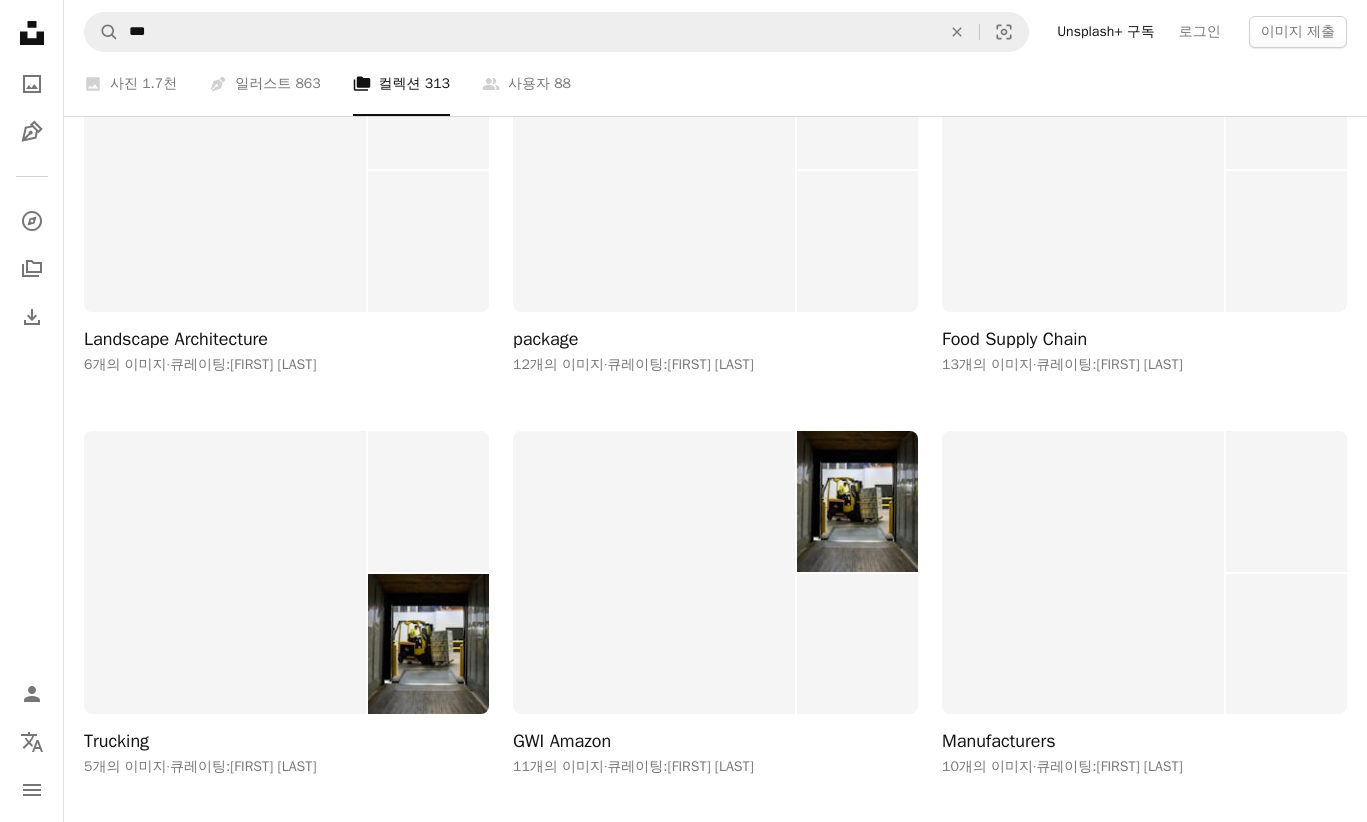 scroll, scrollTop: 12058, scrollLeft: 0, axis: vertical 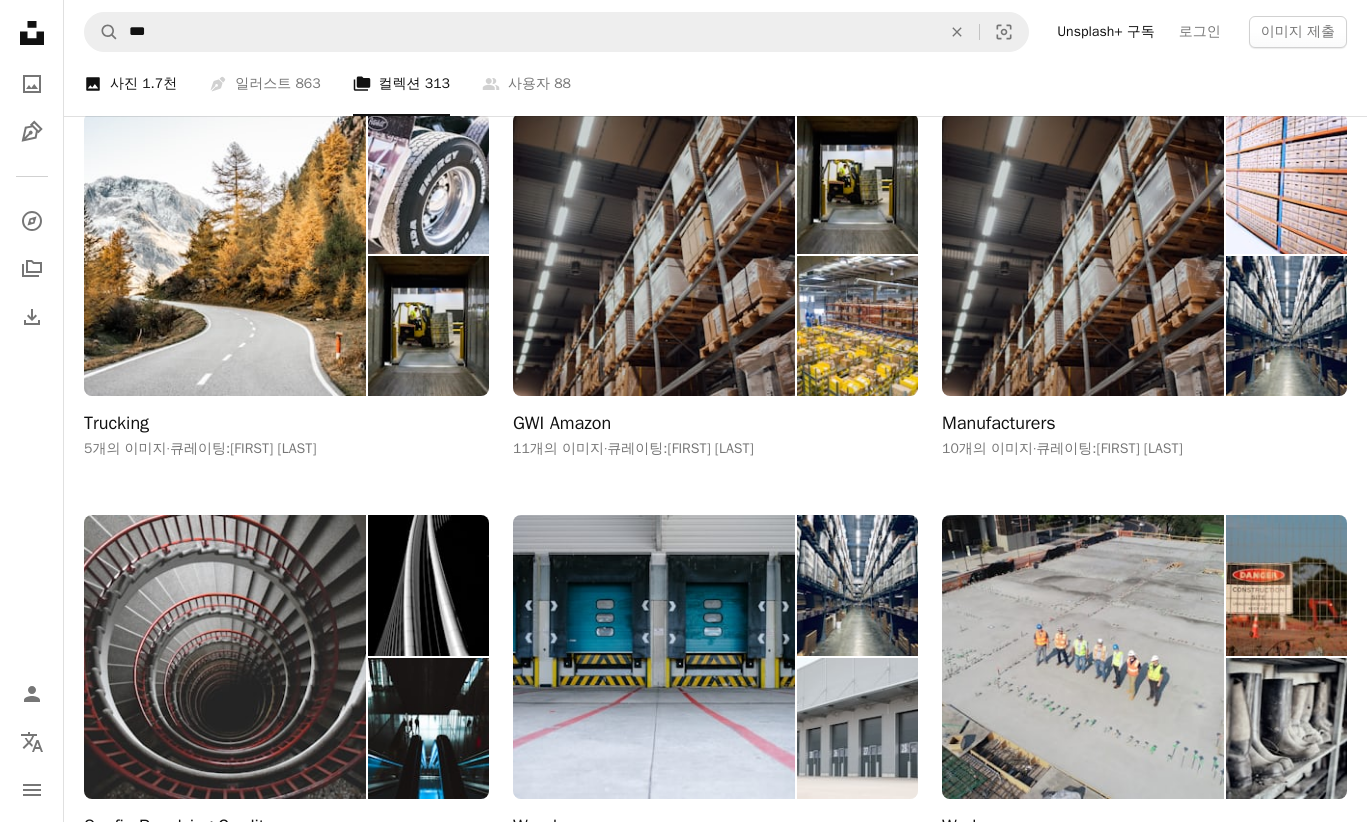 click on "A photo 사진   1.7천" at bounding box center [130, 84] 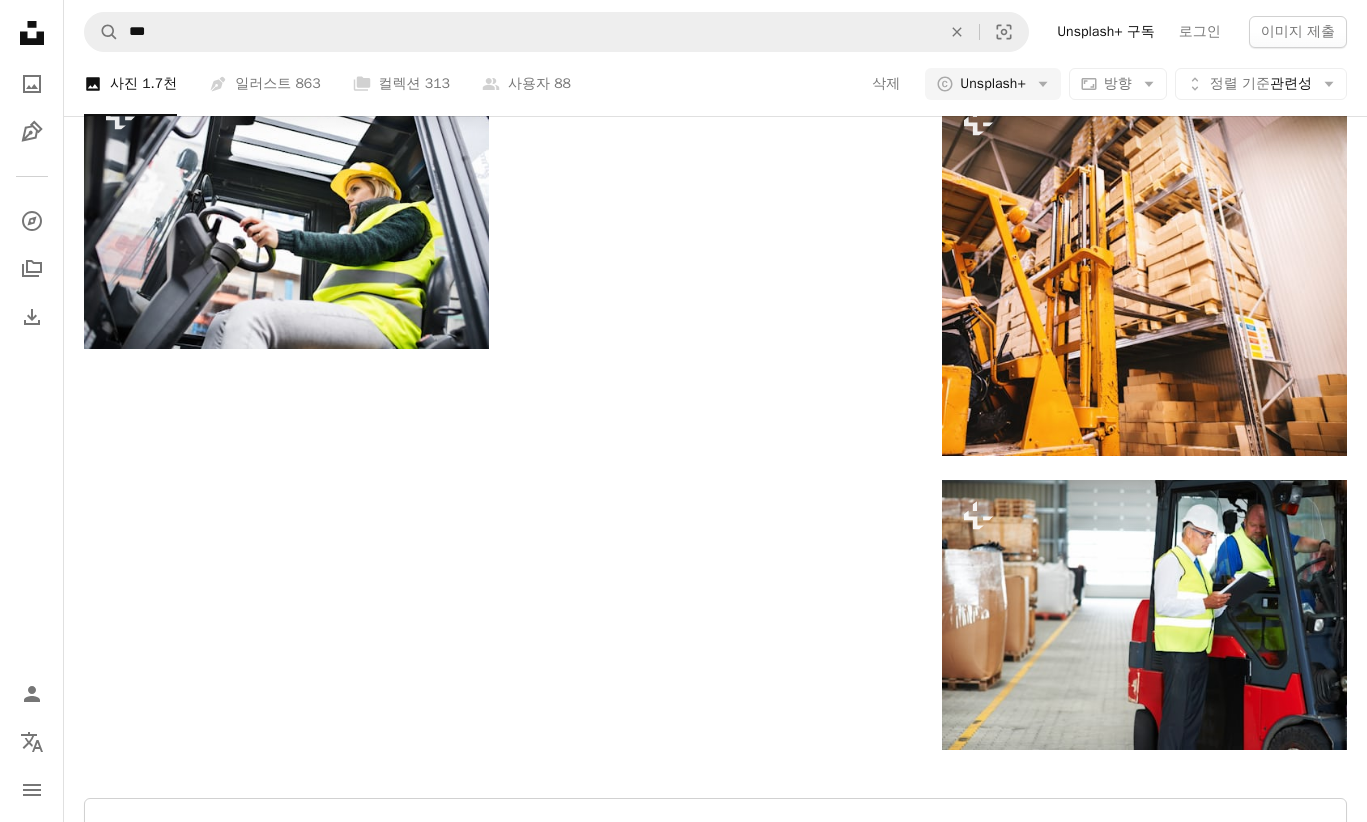 scroll, scrollTop: 7181, scrollLeft: 0, axis: vertical 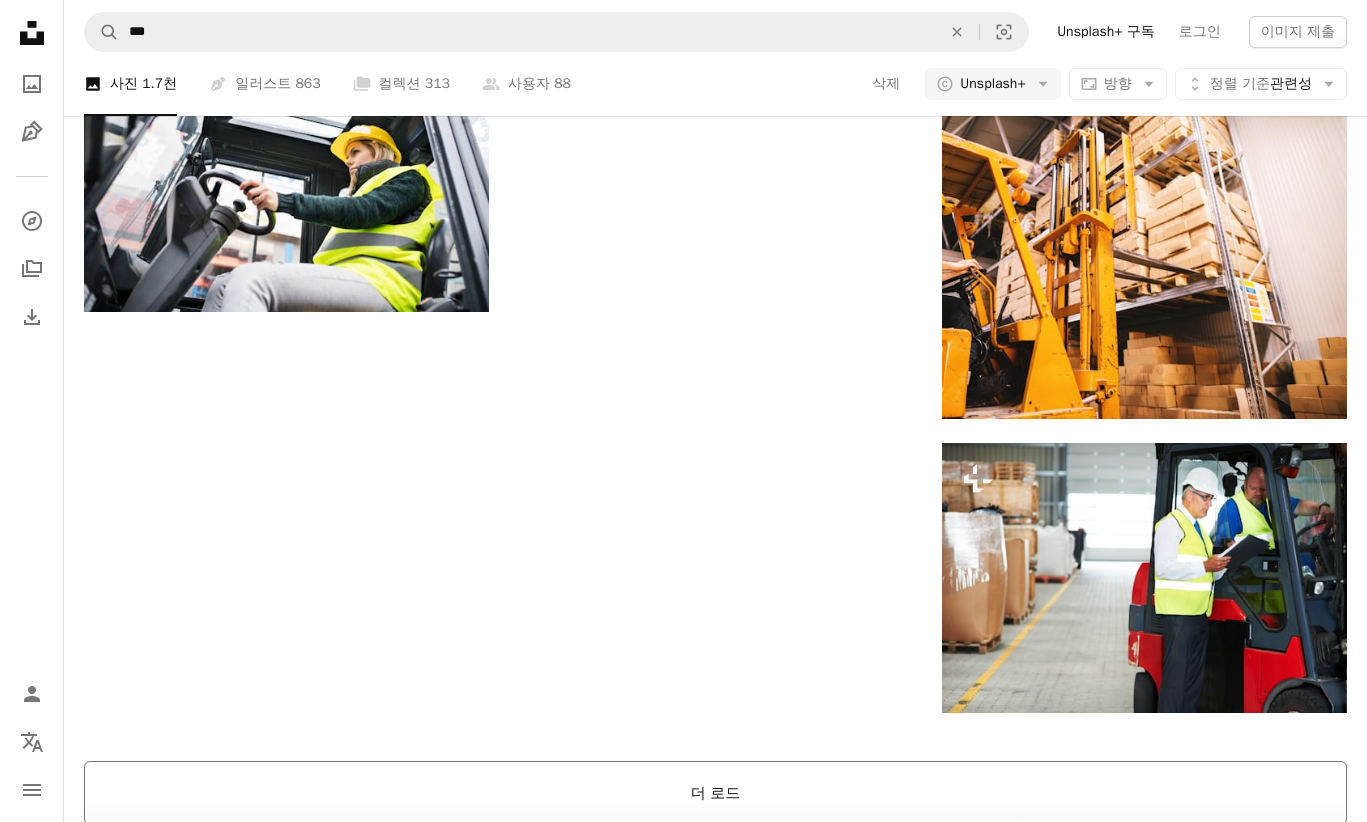 click on "더 로드" at bounding box center [715, 793] 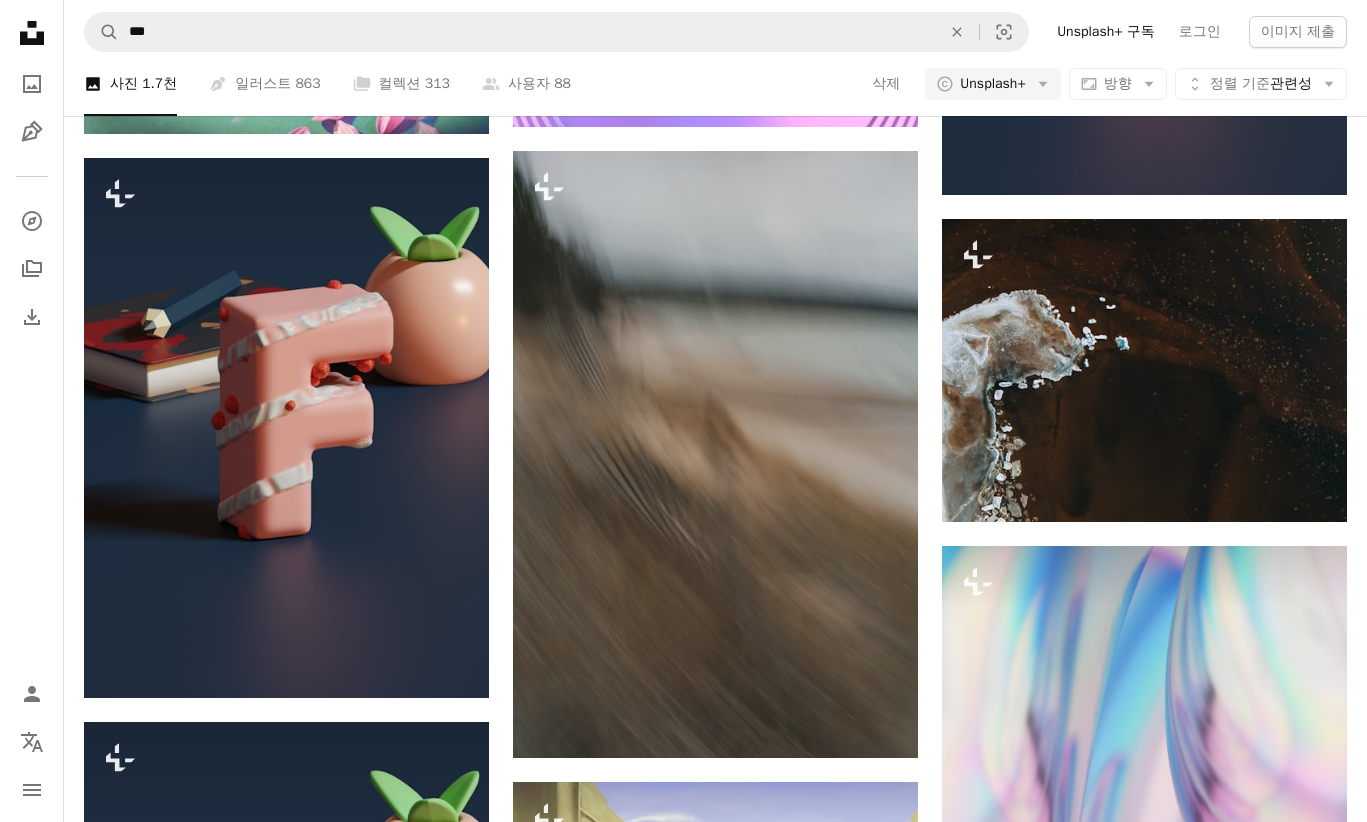 scroll, scrollTop: 30582, scrollLeft: 0, axis: vertical 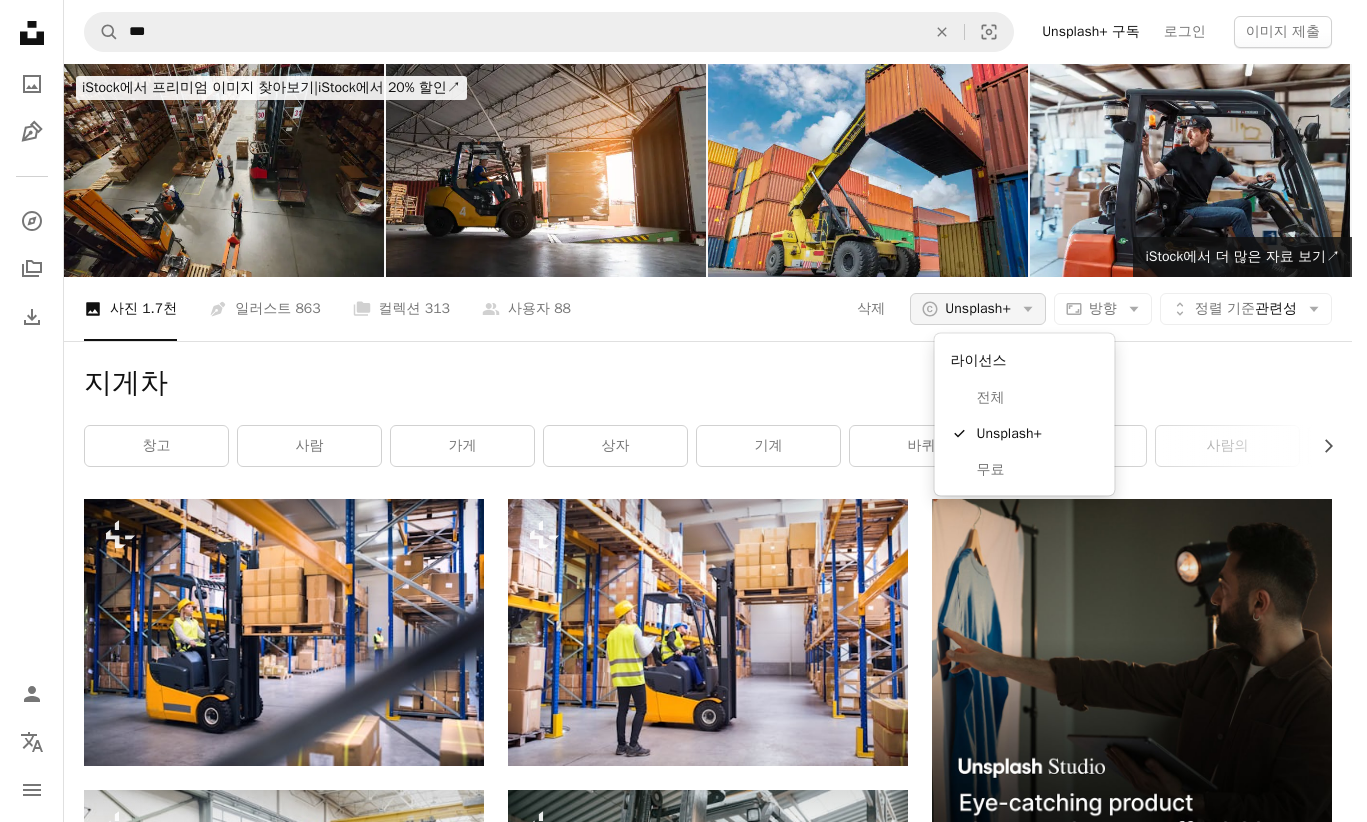 click on "A copyright icon © Unsplash+ Arrow down" at bounding box center [977, 309] 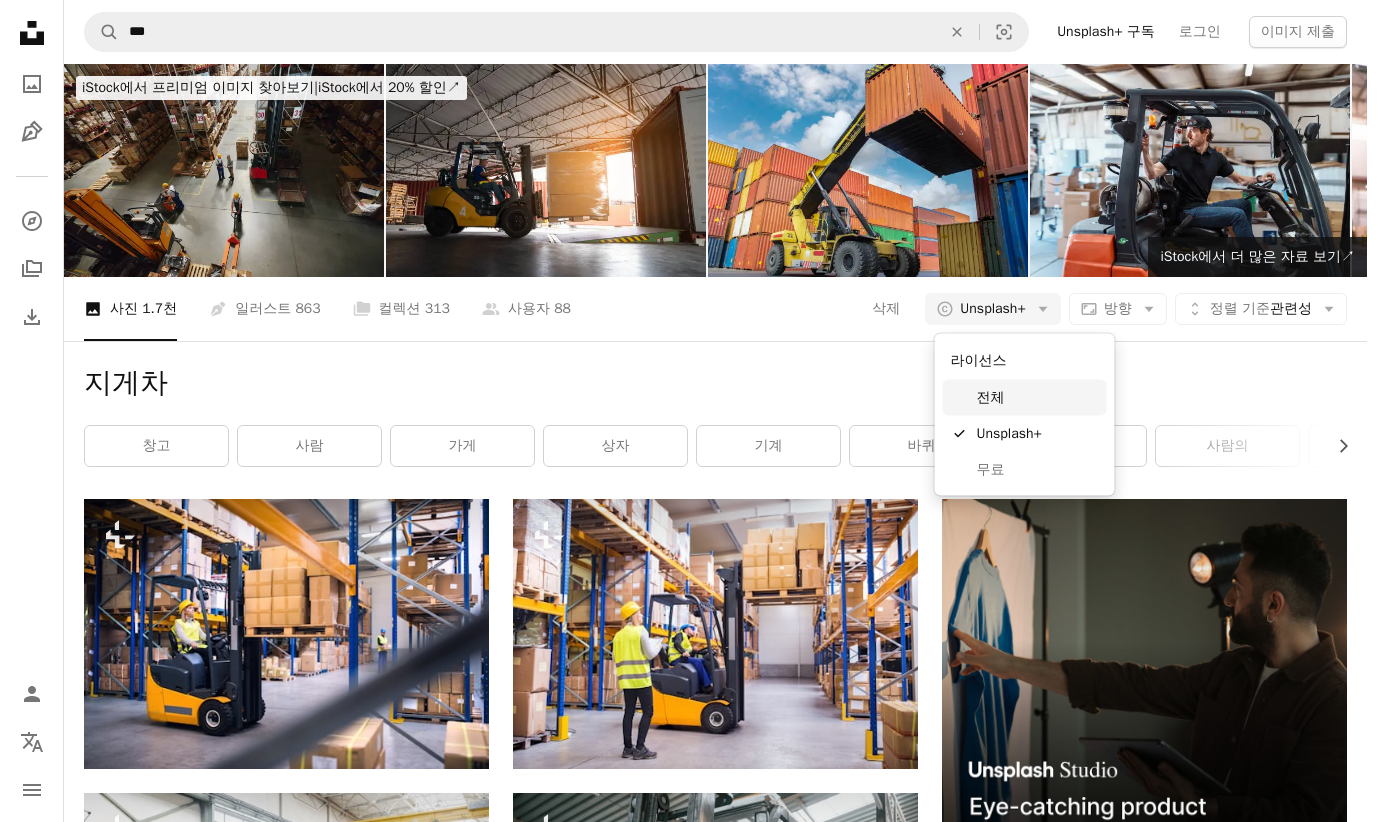 click on "전체" at bounding box center [1038, 398] 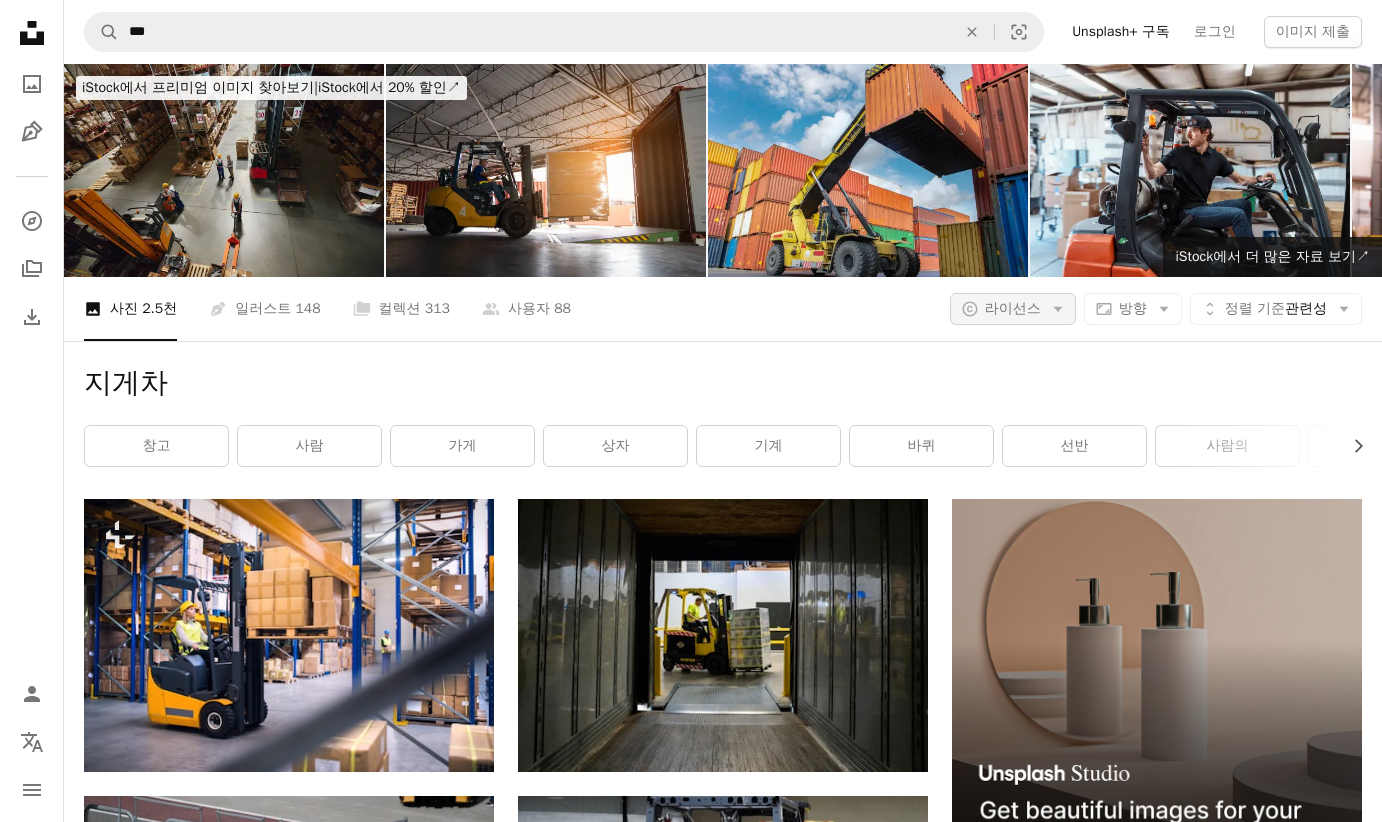 click on "라이선스" at bounding box center [1013, 308] 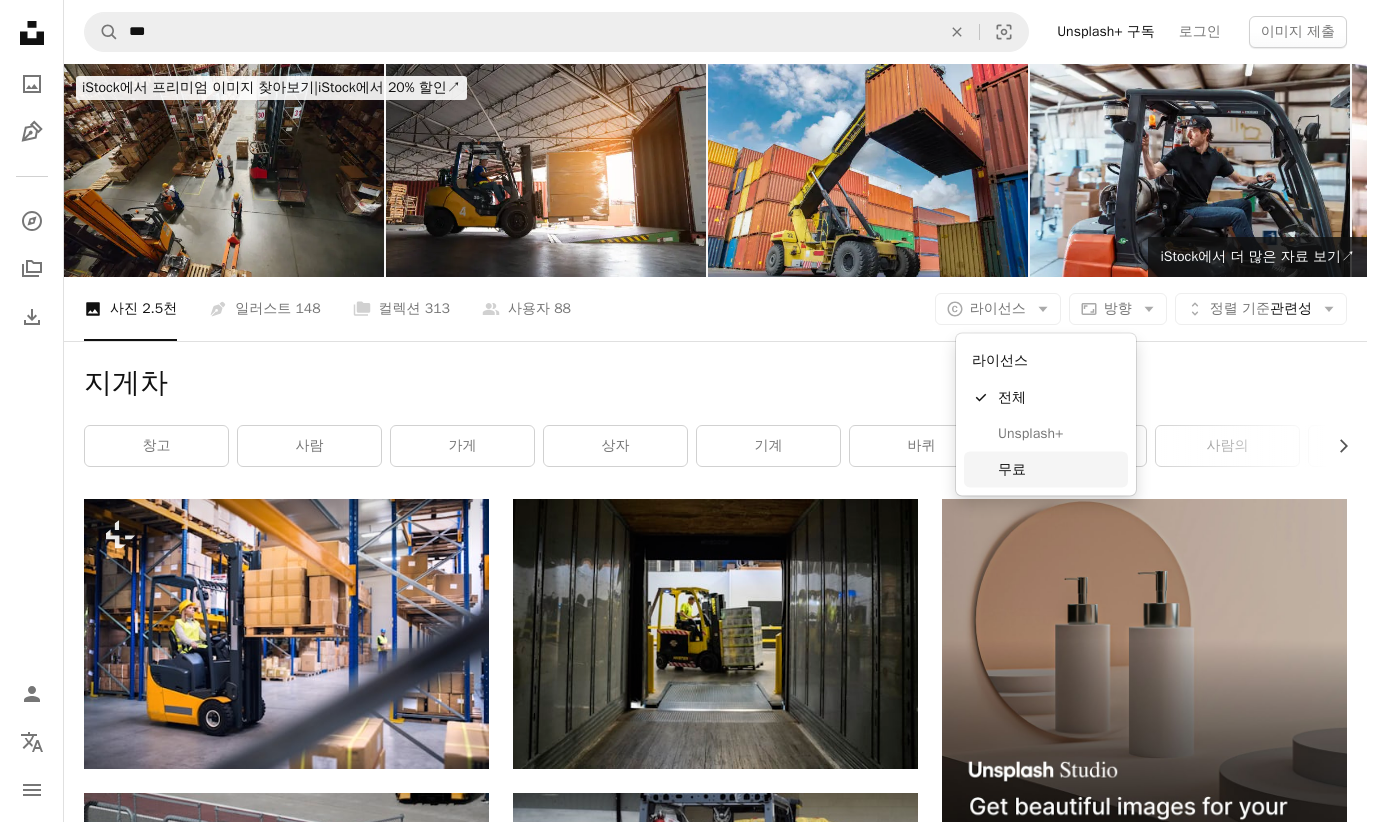 click on "무료" at bounding box center [1059, 469] 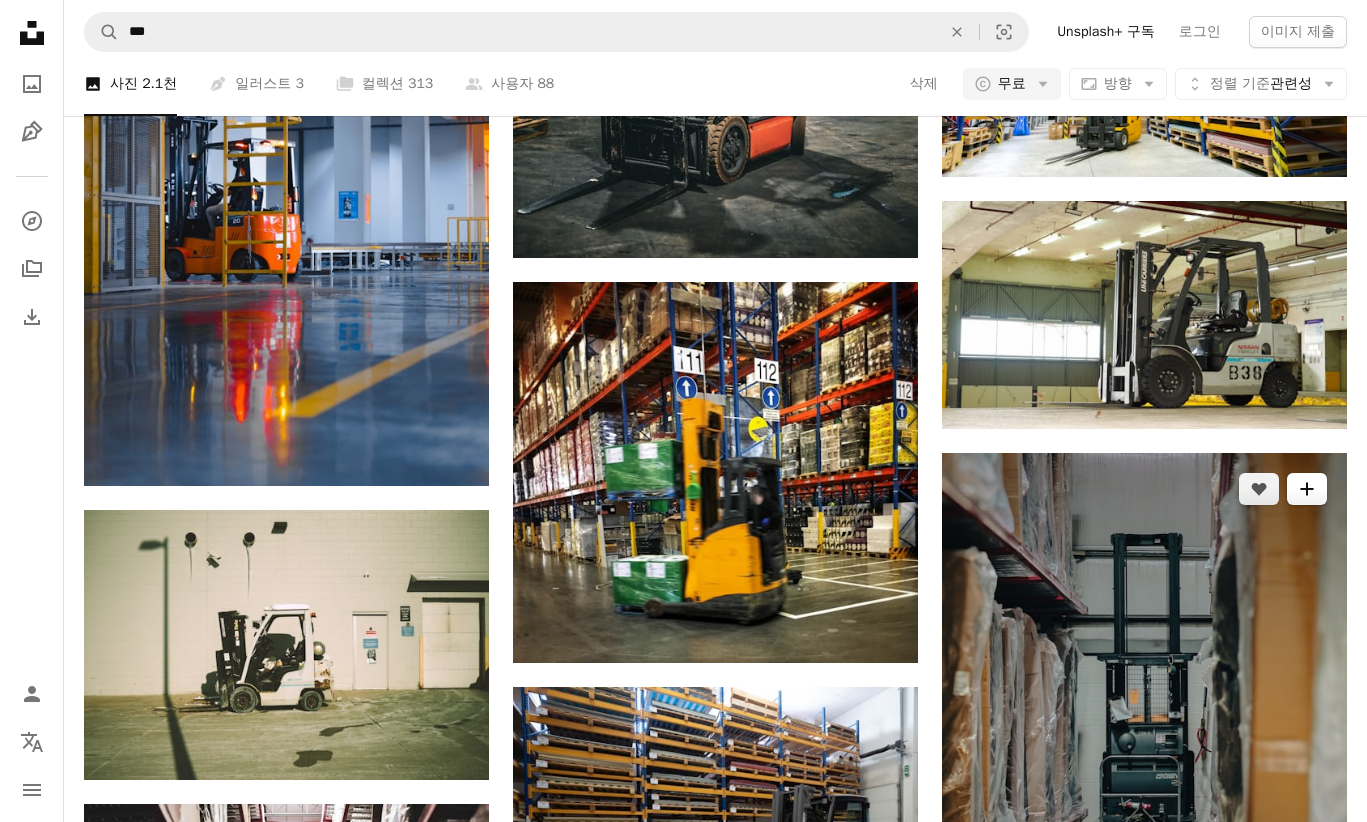 scroll, scrollTop: 1526, scrollLeft: 0, axis: vertical 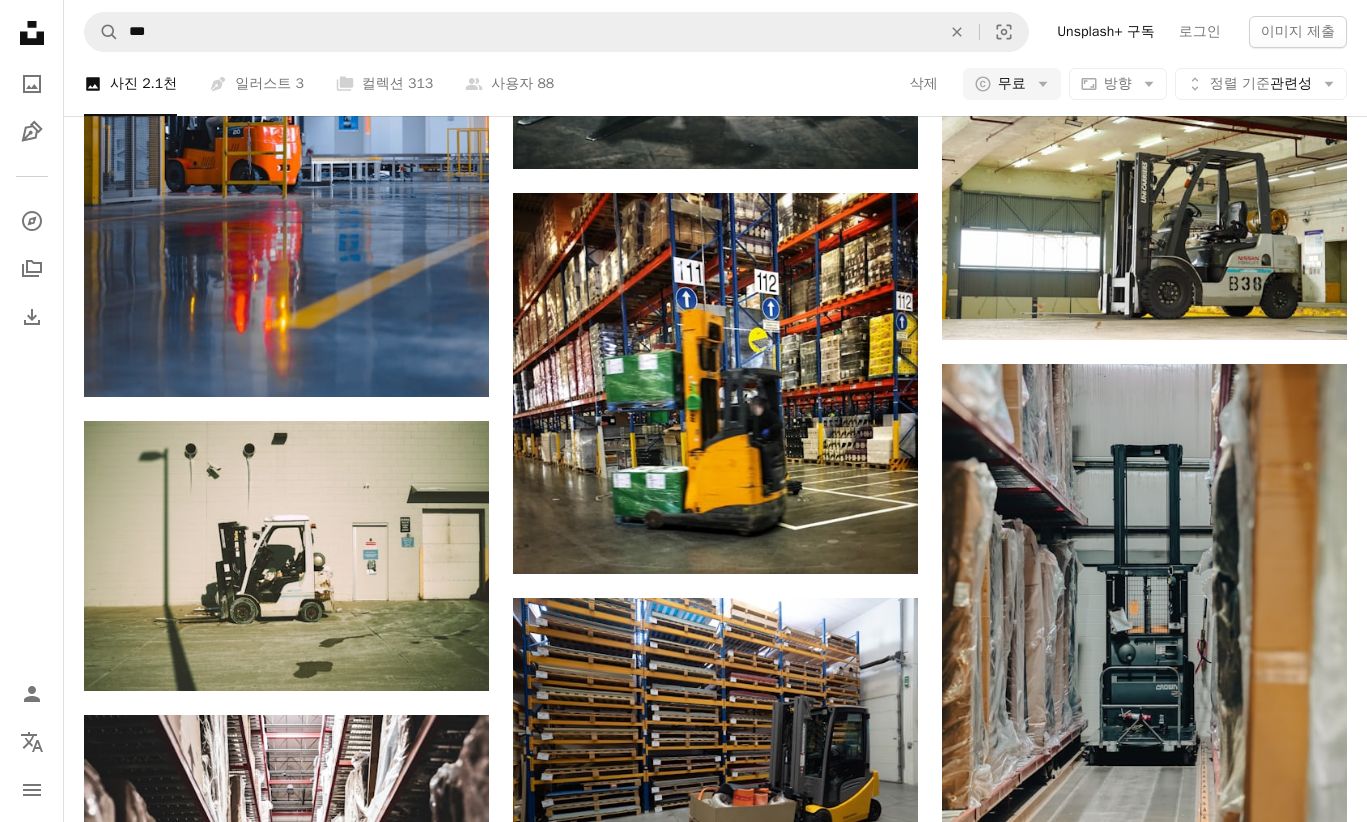 type 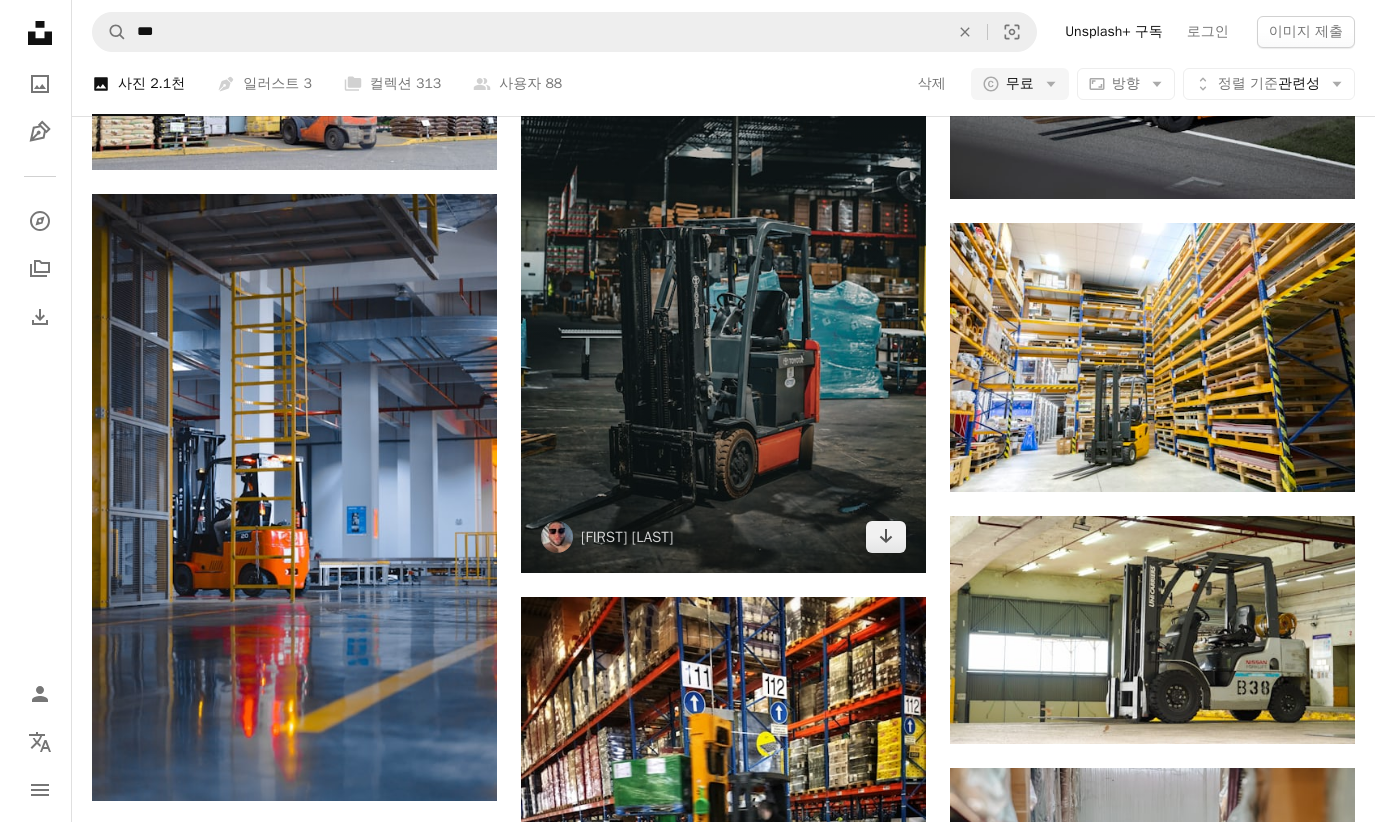 scroll, scrollTop: 1131, scrollLeft: 0, axis: vertical 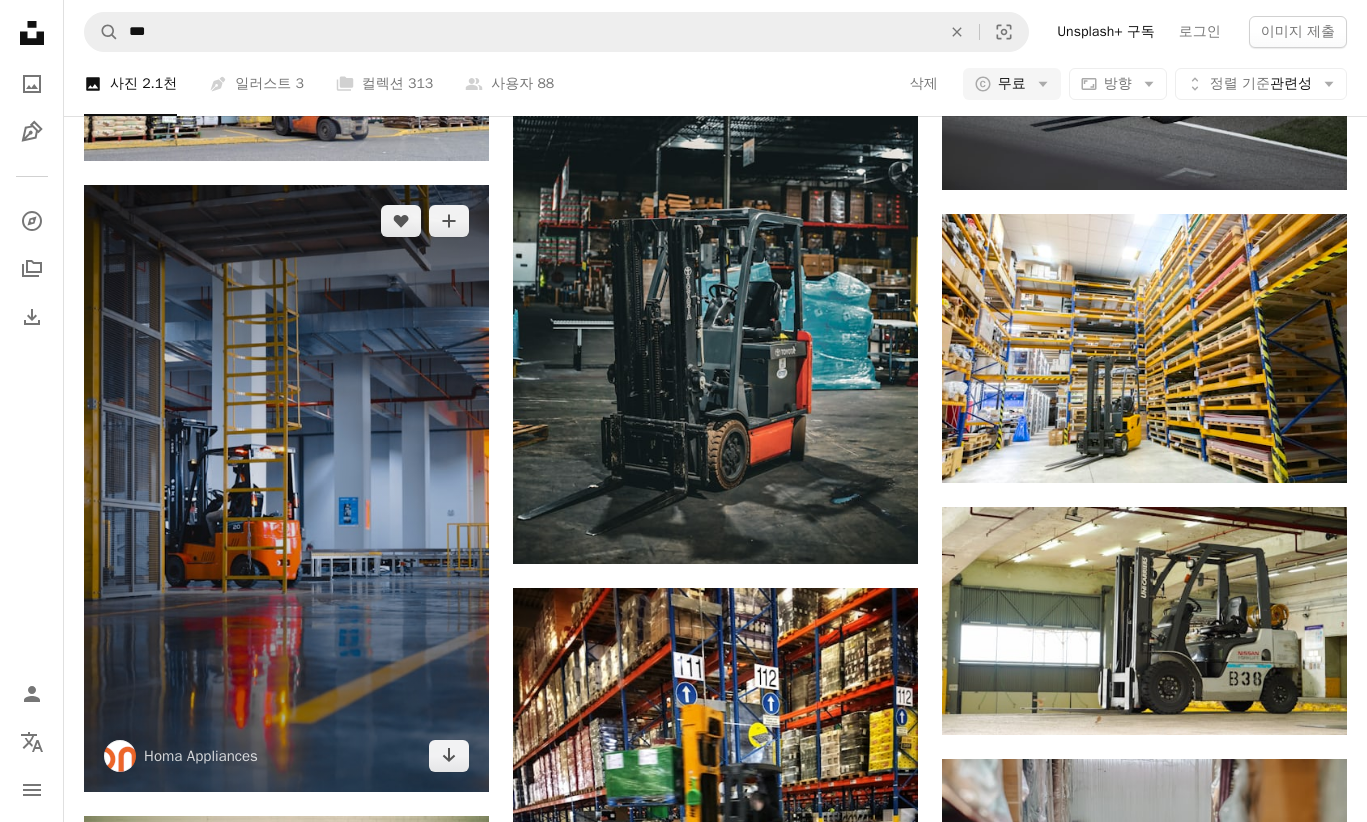 click at bounding box center (286, 489) 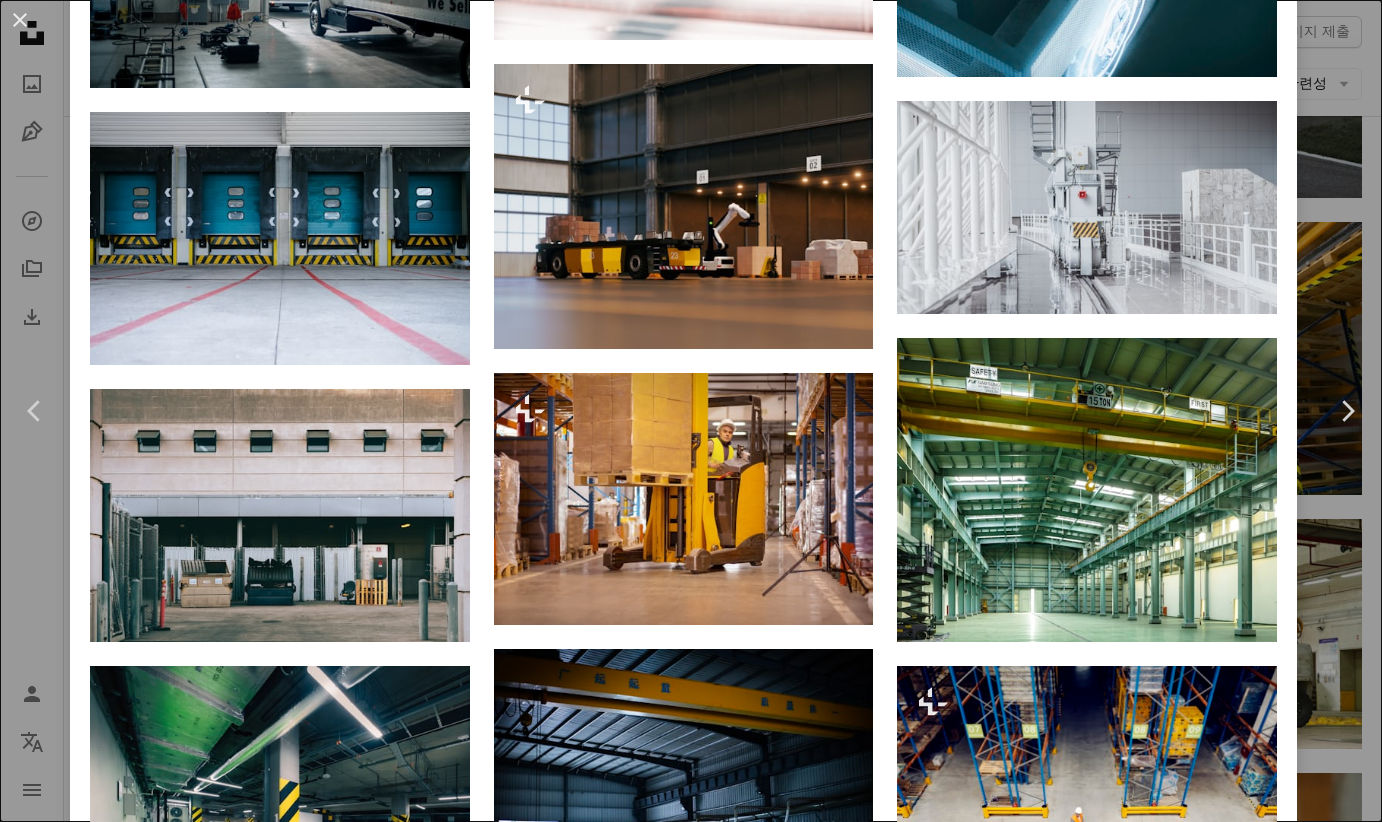 scroll, scrollTop: 2423, scrollLeft: 0, axis: vertical 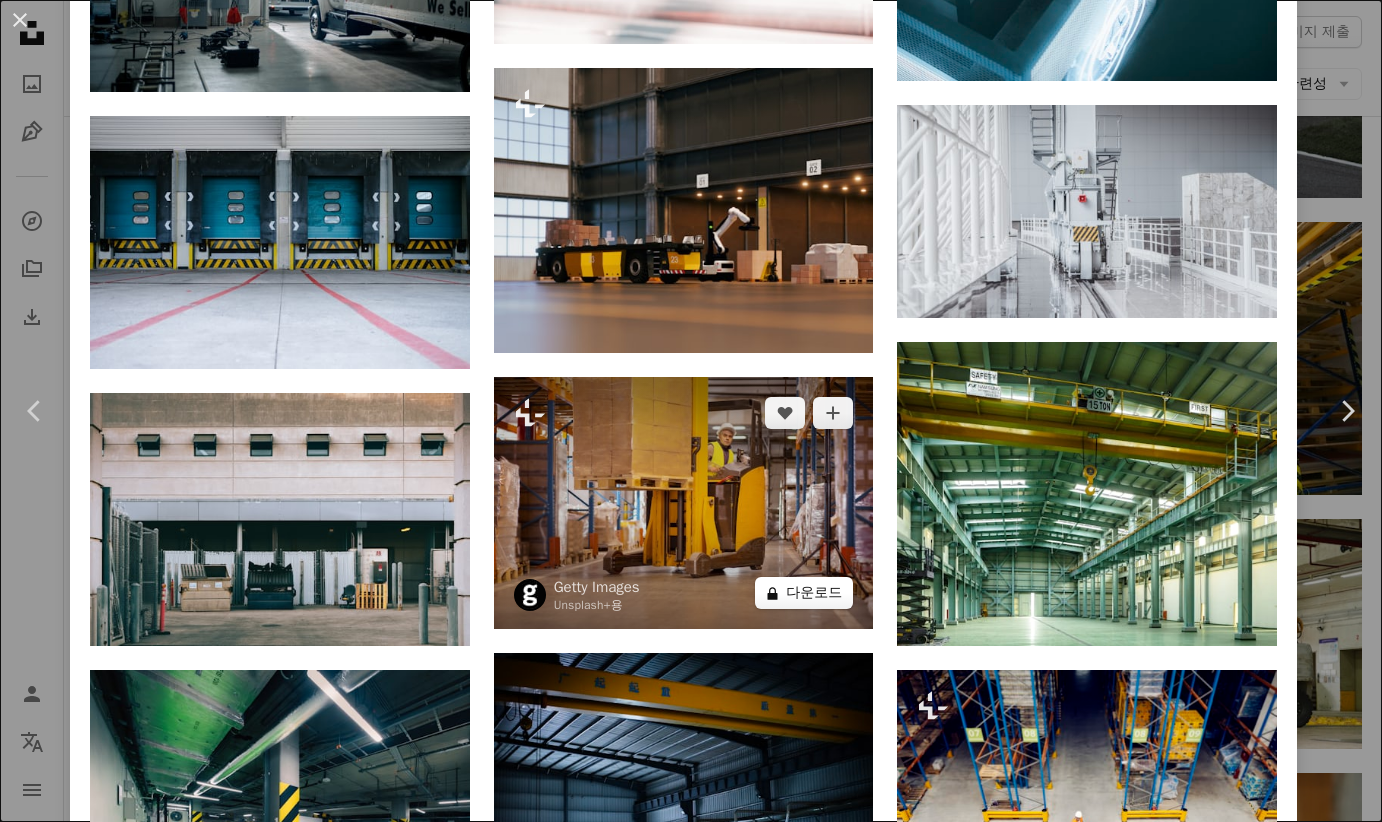 click on "A lock 다운로드" at bounding box center (804, 593) 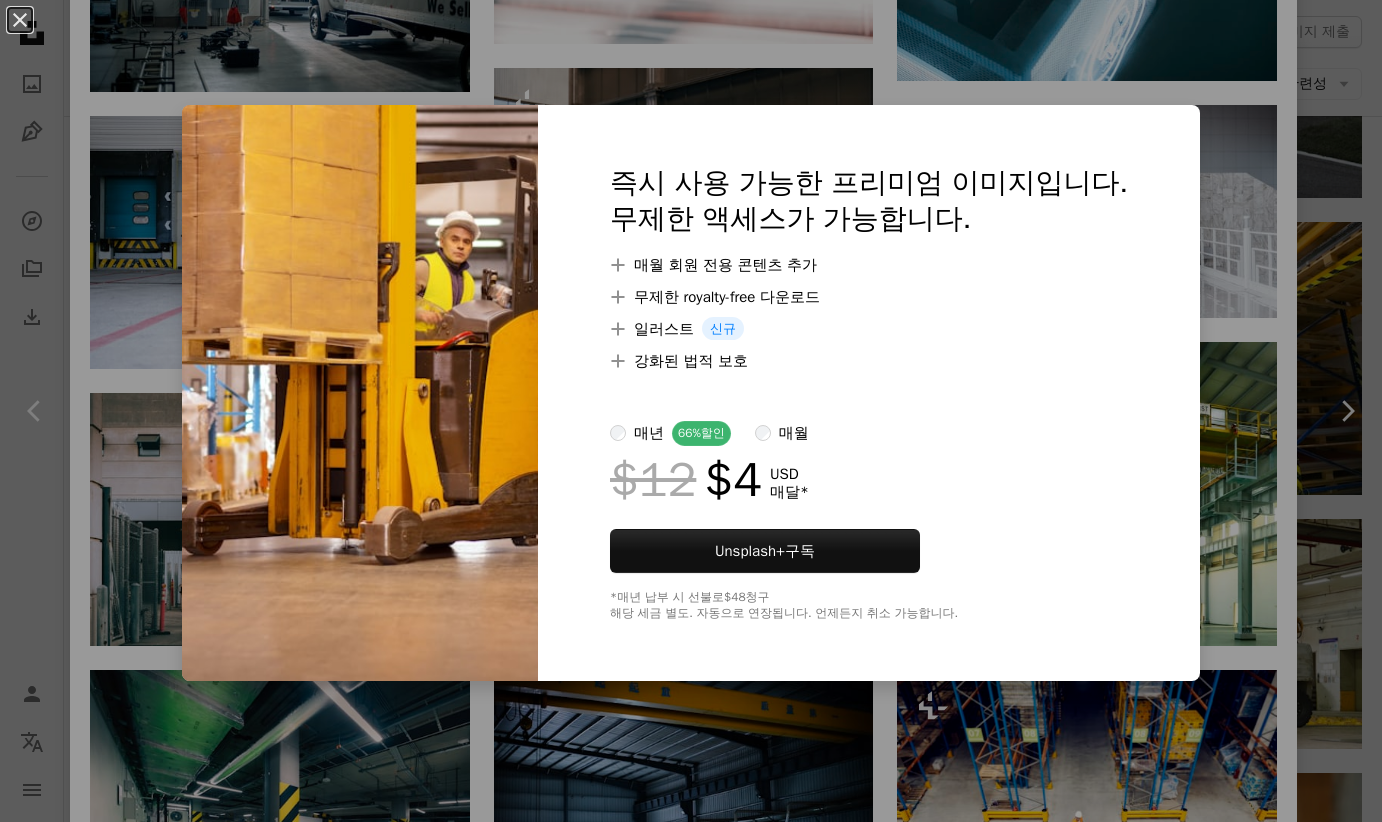 click on "An X shape 즉시 사용 가능한 프리미엄 이미지입니다. 무제한 액세스가 가능합니다. A plus sign 매월 회원 전용 콘텐츠 추가 A plus sign 무제한 royalty-free 다운로드 A plus sign 일러스트  신규 A plus sign 강화된 법적 보호 매년 66%  할인 매월 $12   $4 USD 매달 * Unsplash+  구독 *매년 납부 시 선불로  $48  청구 해당 세금 별도. 자동으로 연장됩니다. 언제든지 취소 가능합니다." at bounding box center [691, 411] 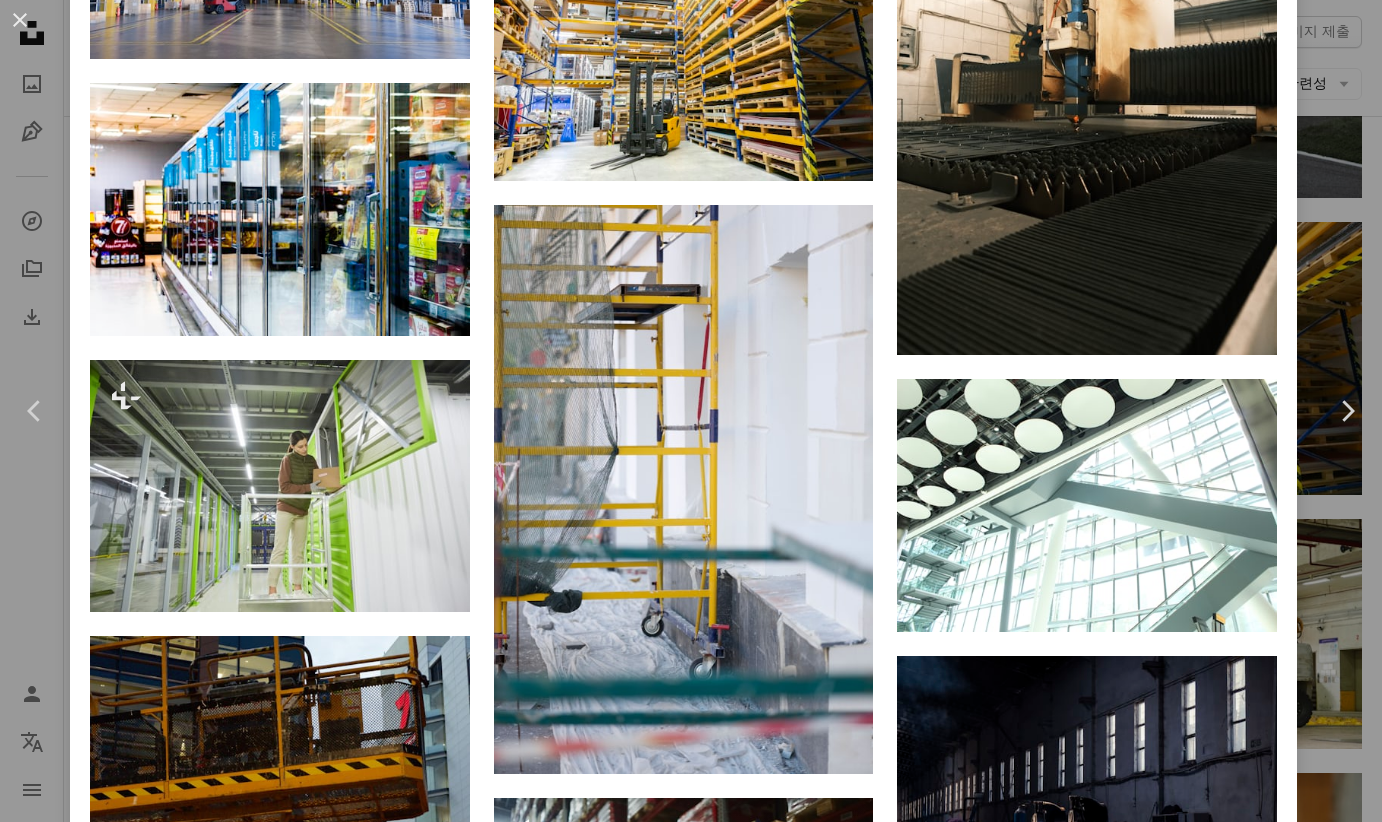 scroll, scrollTop: 20630, scrollLeft: 0, axis: vertical 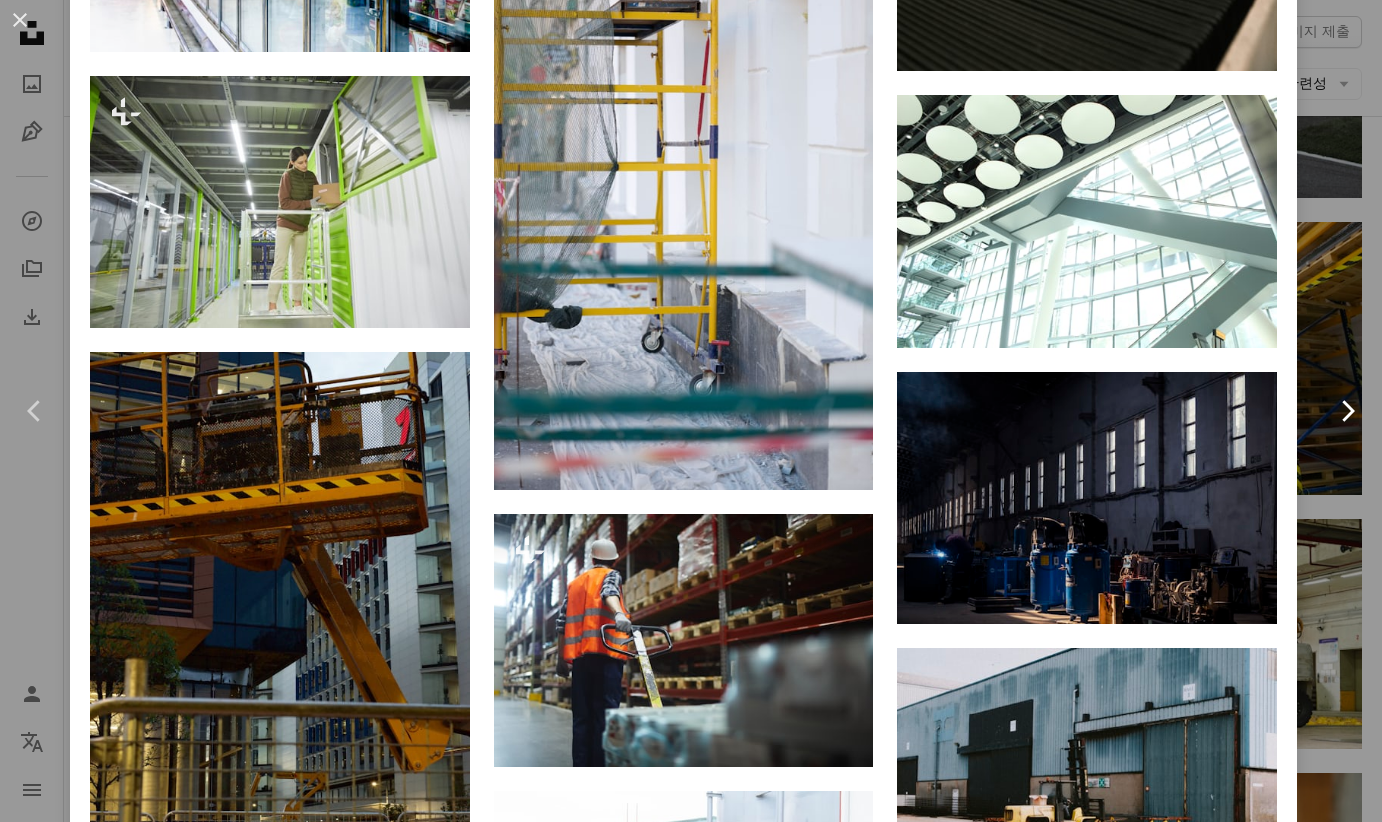 click on "Chevron right" at bounding box center [1347, 411] 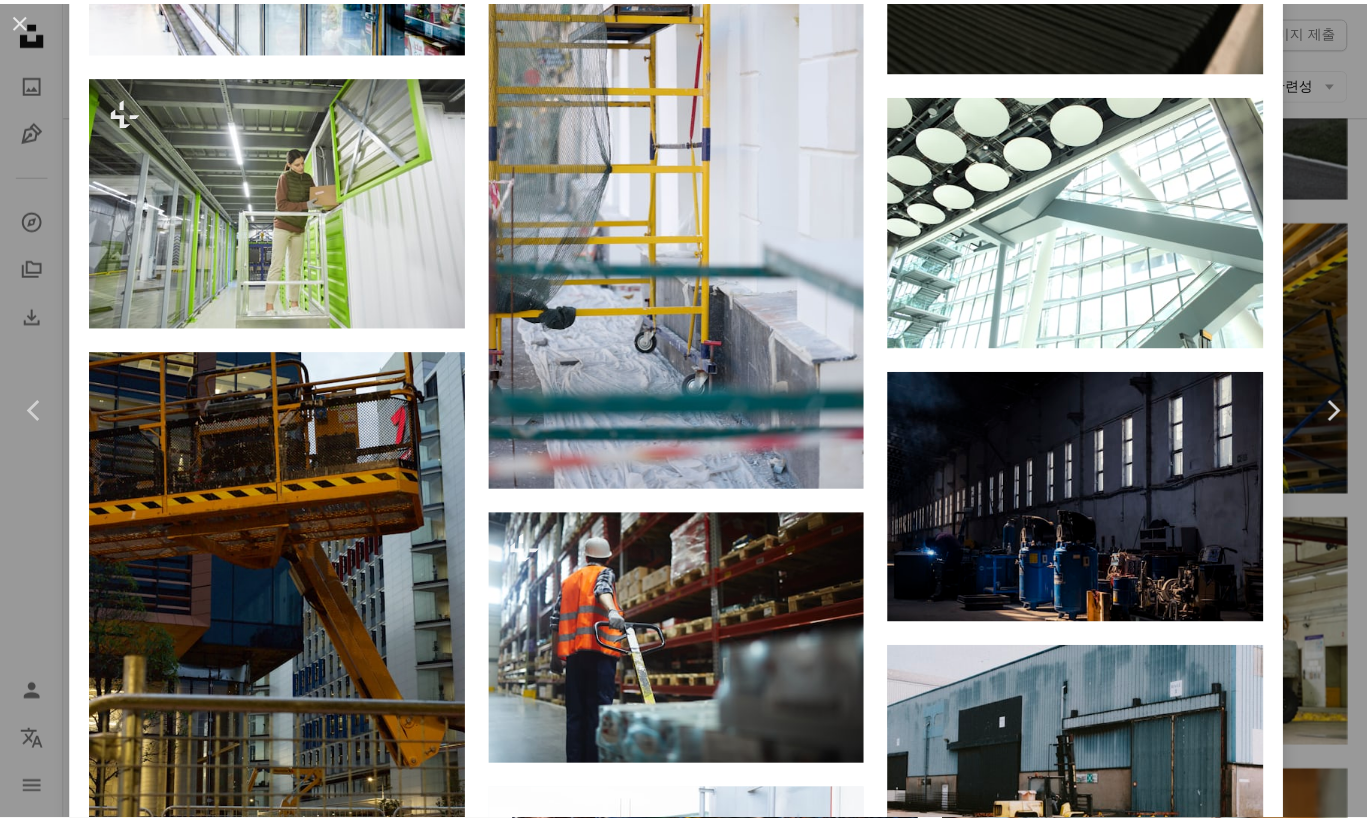 scroll, scrollTop: 0, scrollLeft: 0, axis: both 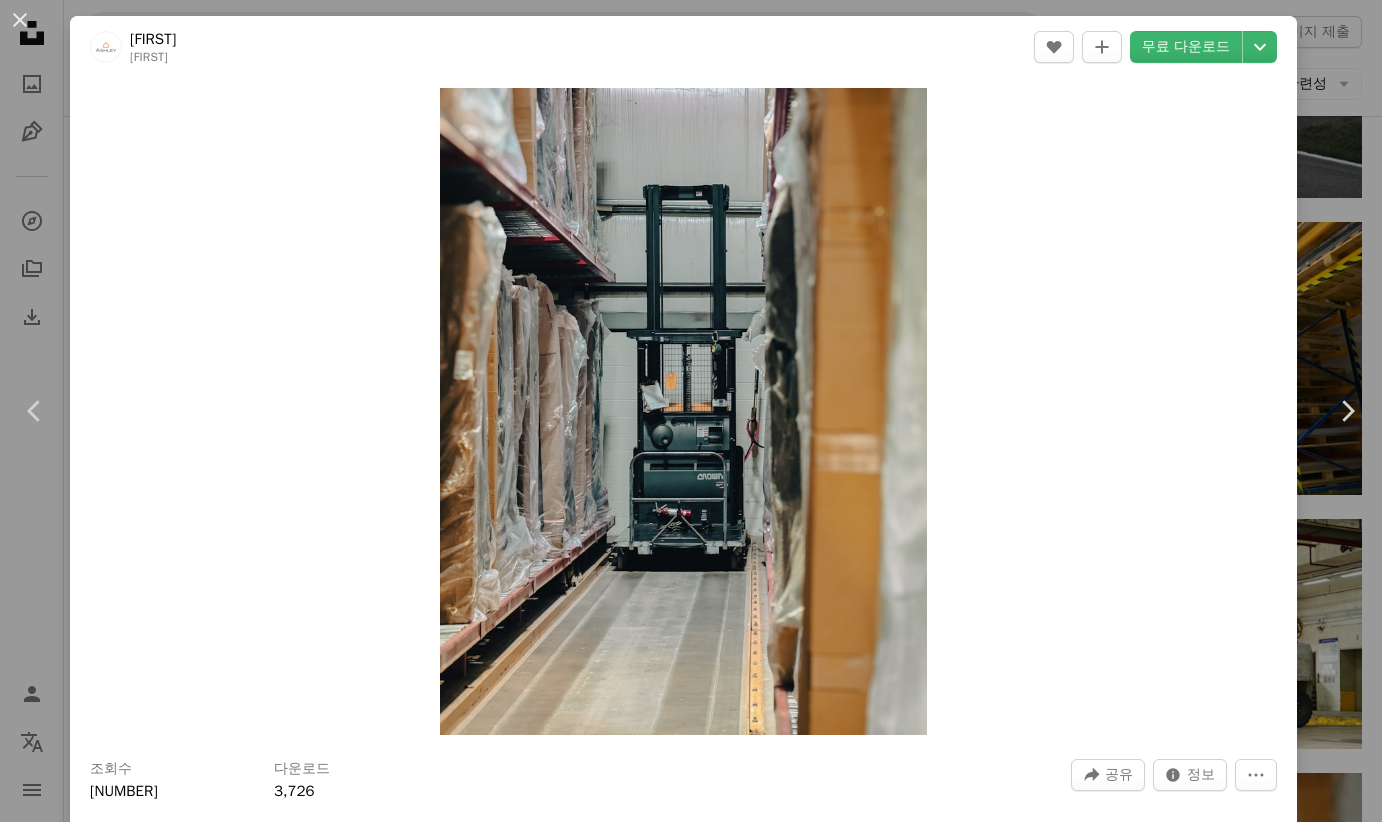 click on "[FIRST] [LAST]" at bounding box center [691, 411] 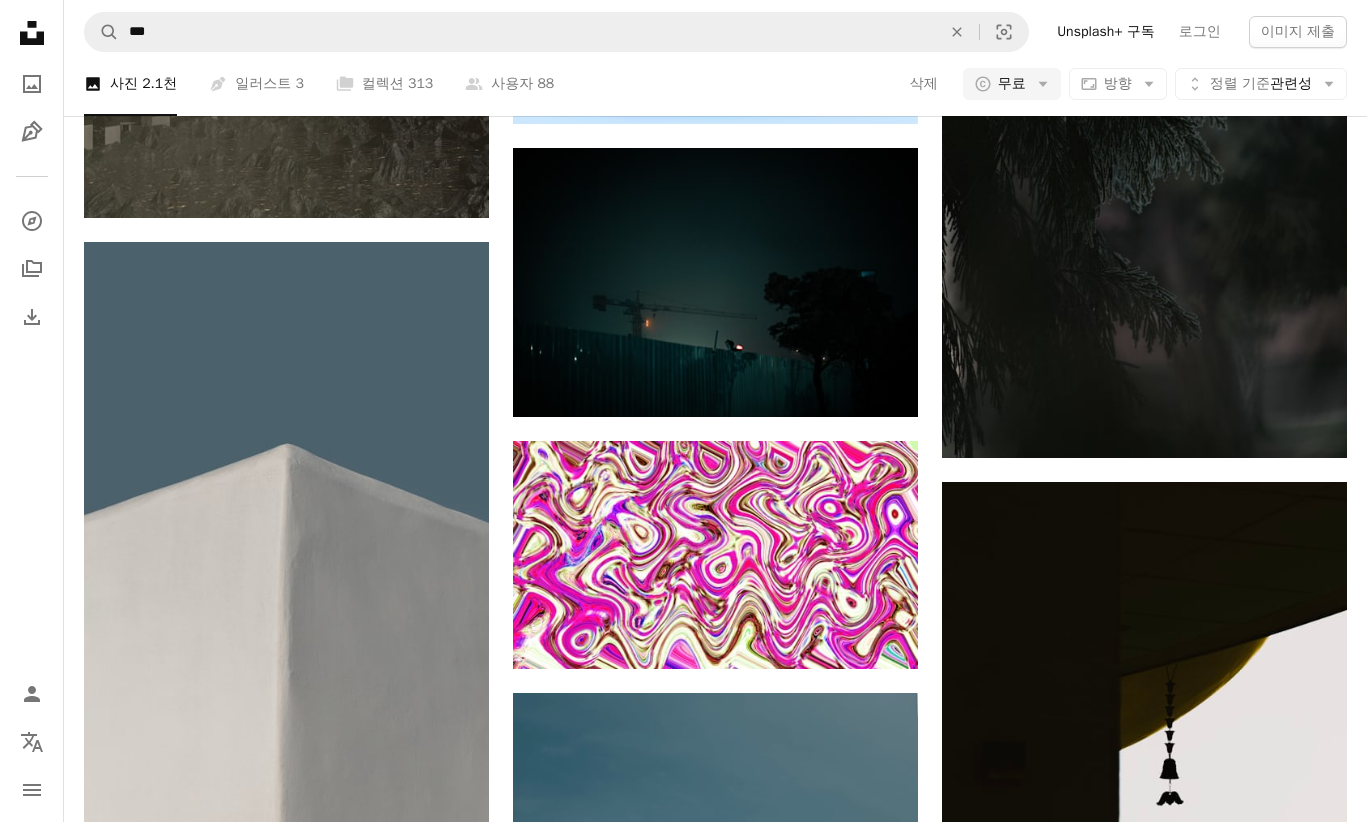 scroll, scrollTop: 37080, scrollLeft: 0, axis: vertical 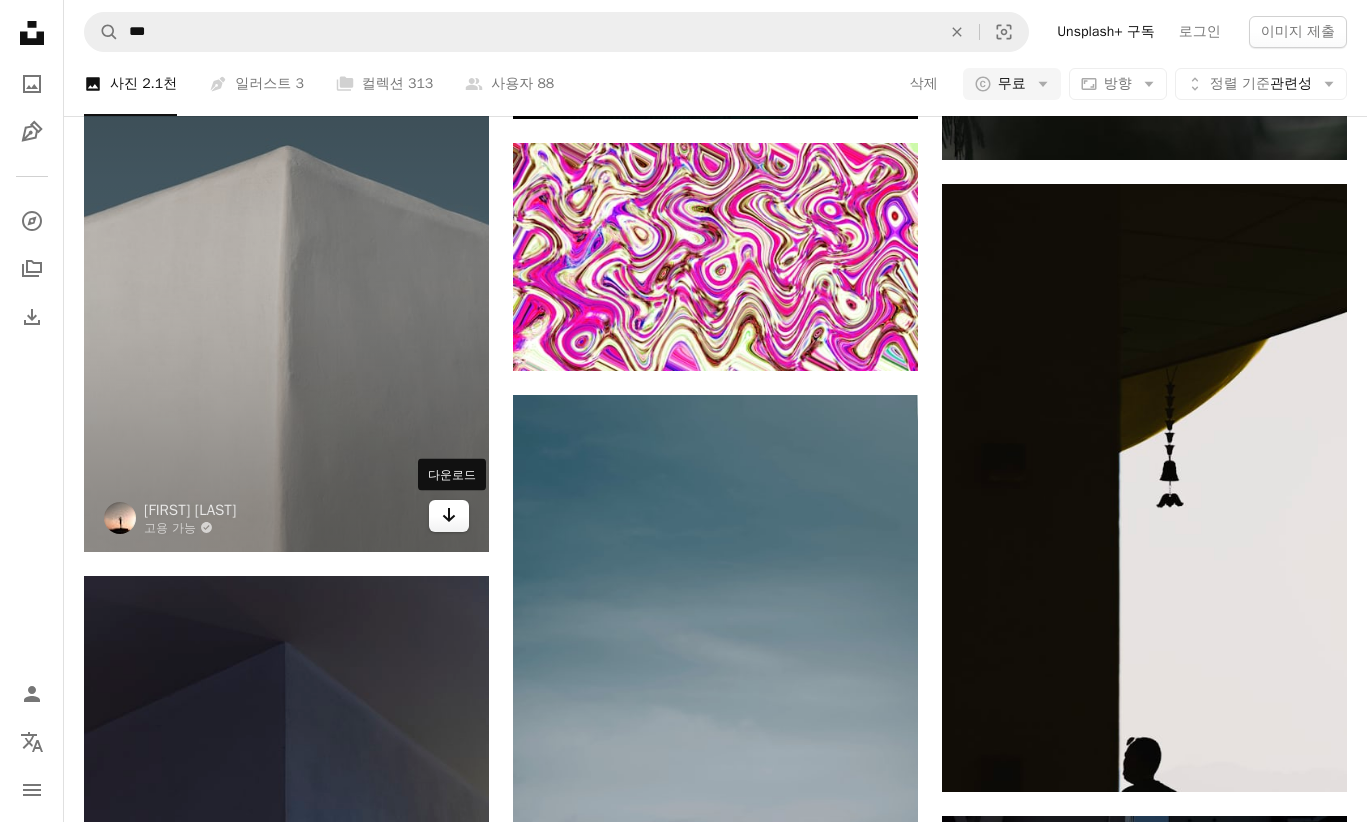 click on "Arrow pointing down" 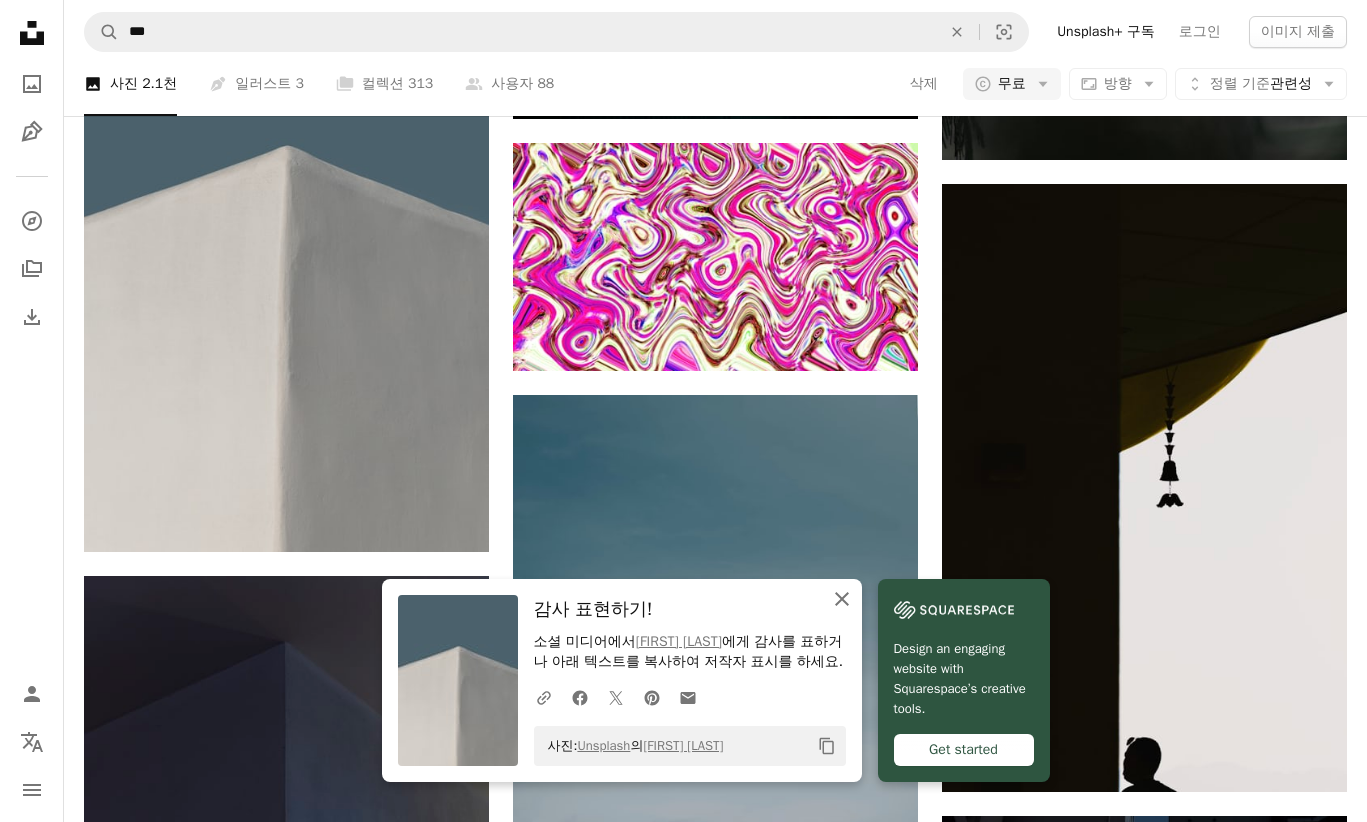 click 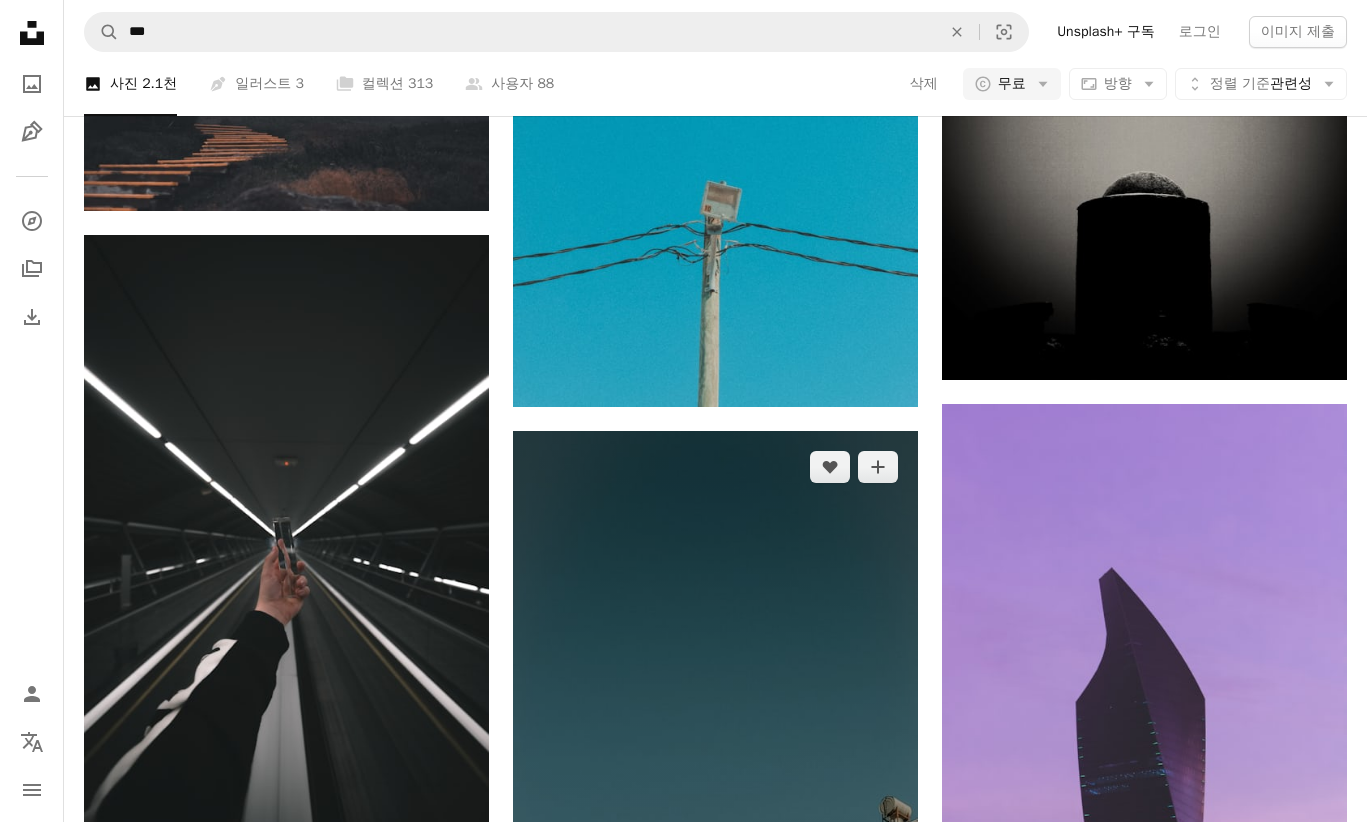 scroll, scrollTop: 33421, scrollLeft: 0, axis: vertical 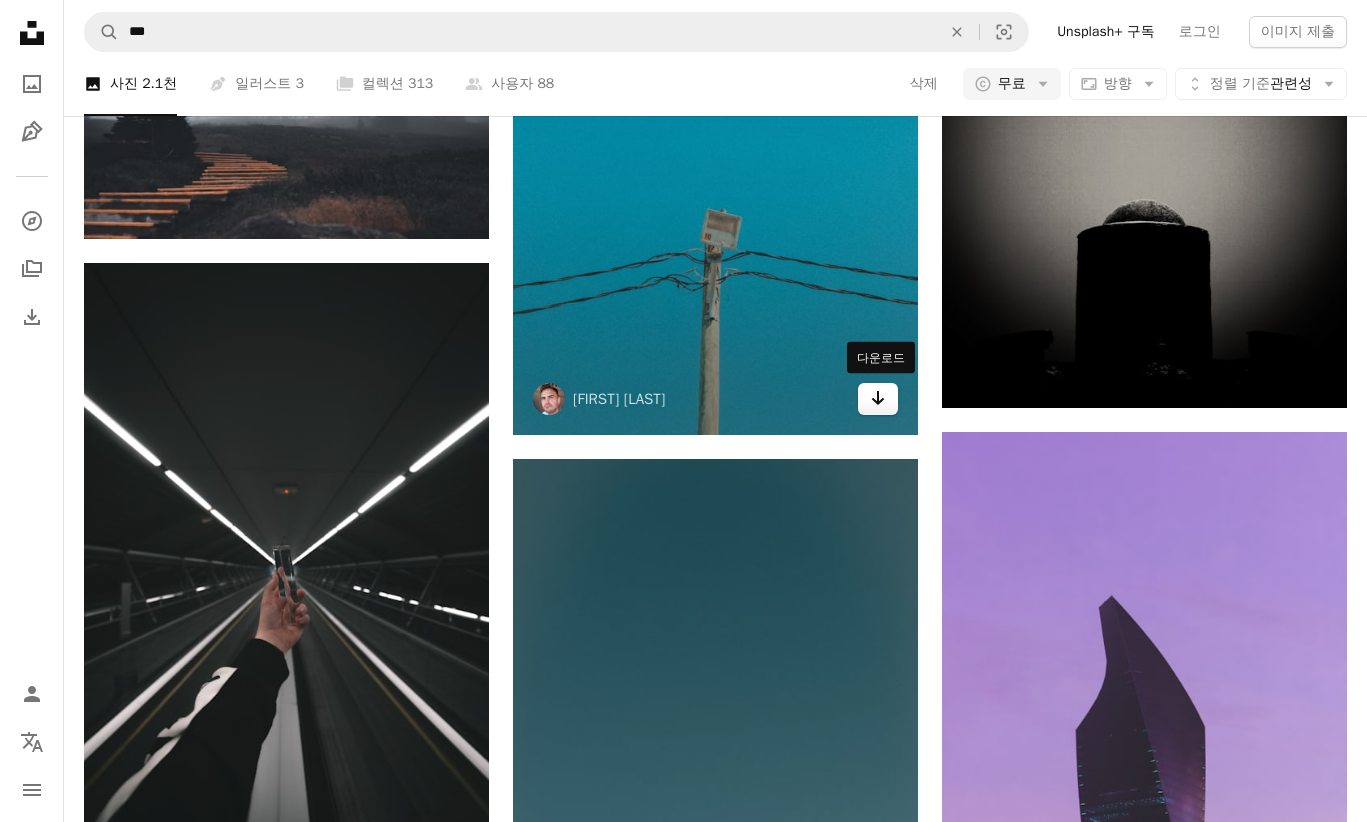 click on "Arrow pointing down" at bounding box center (878, 399) 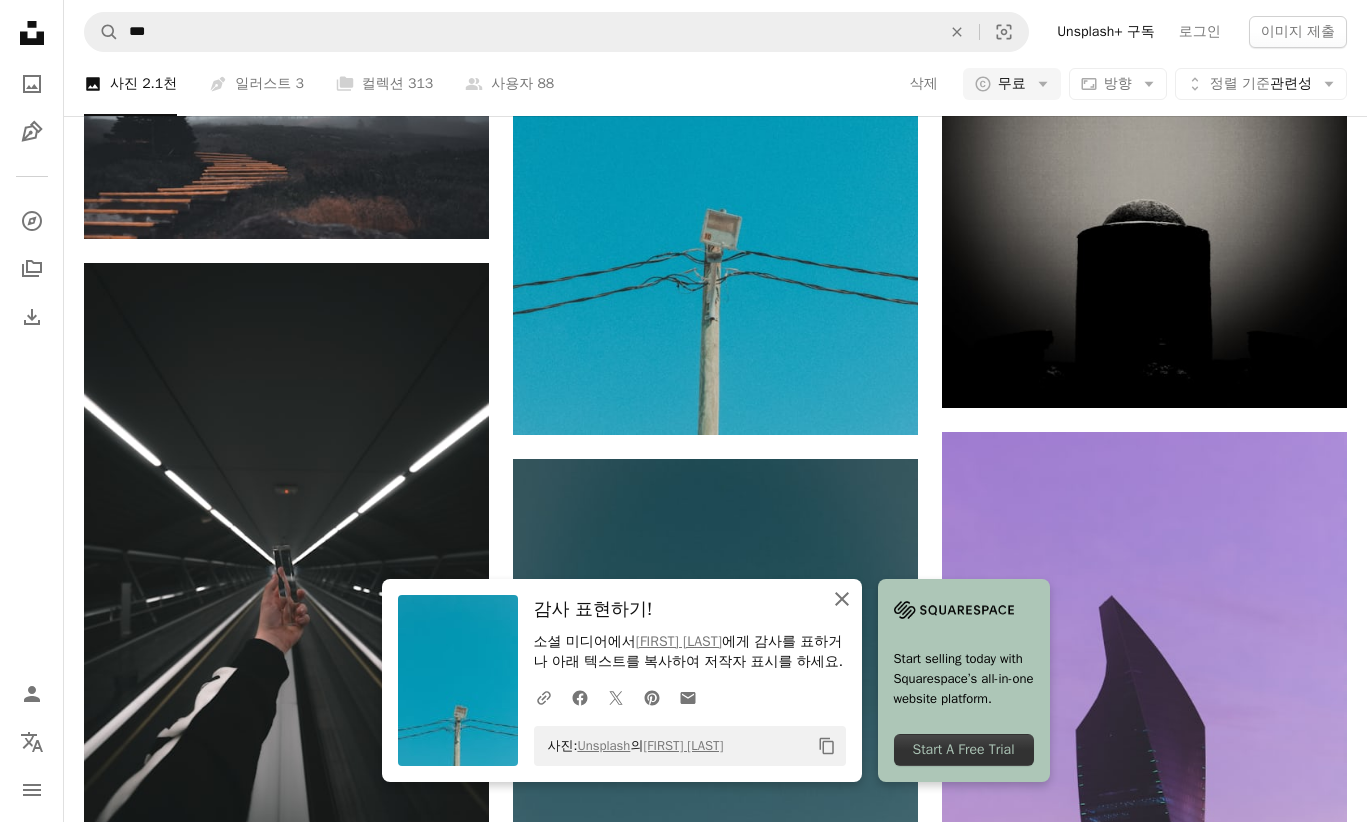 click on "An X shape" 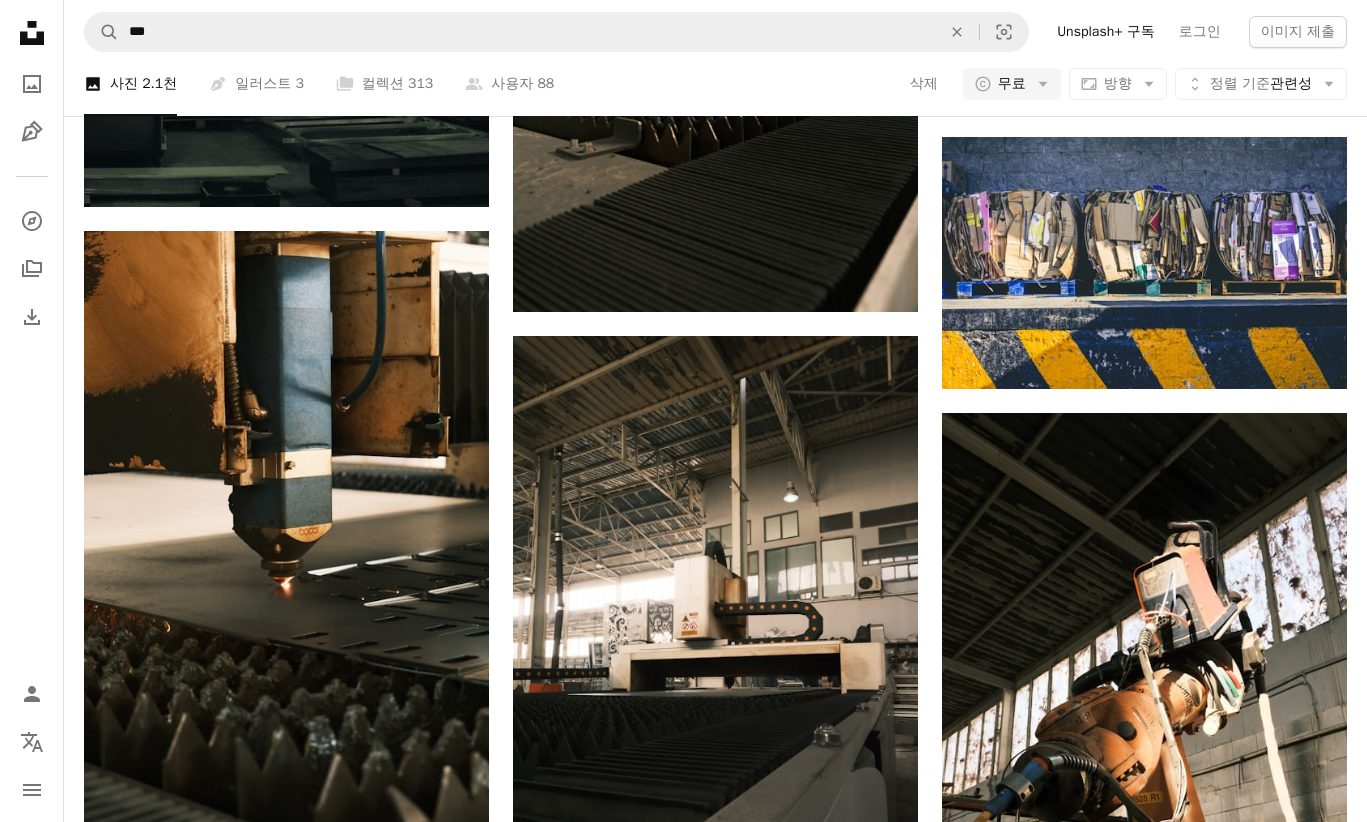 scroll, scrollTop: 11109, scrollLeft: 0, axis: vertical 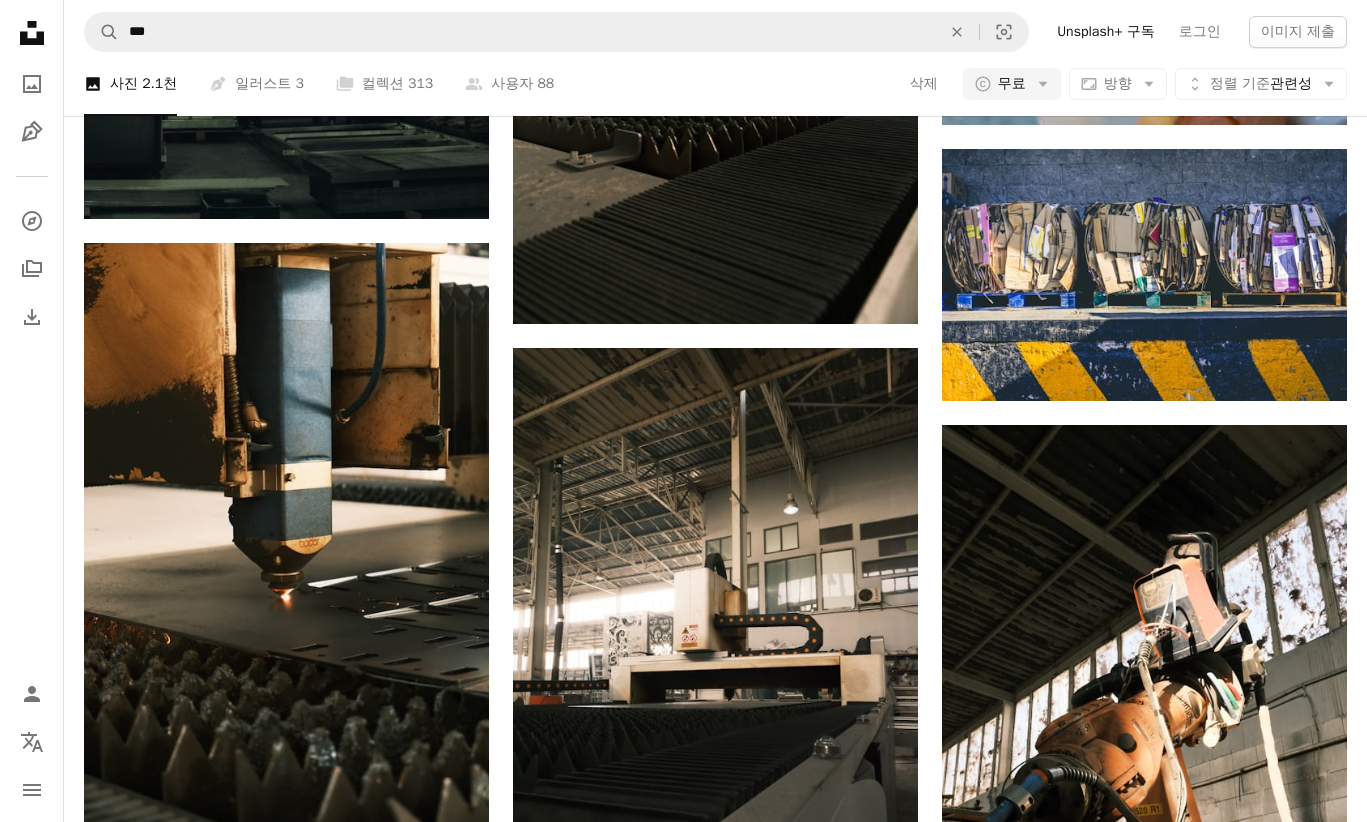 click on "[FIRST] [LAST]" at bounding box center (715, 9775) 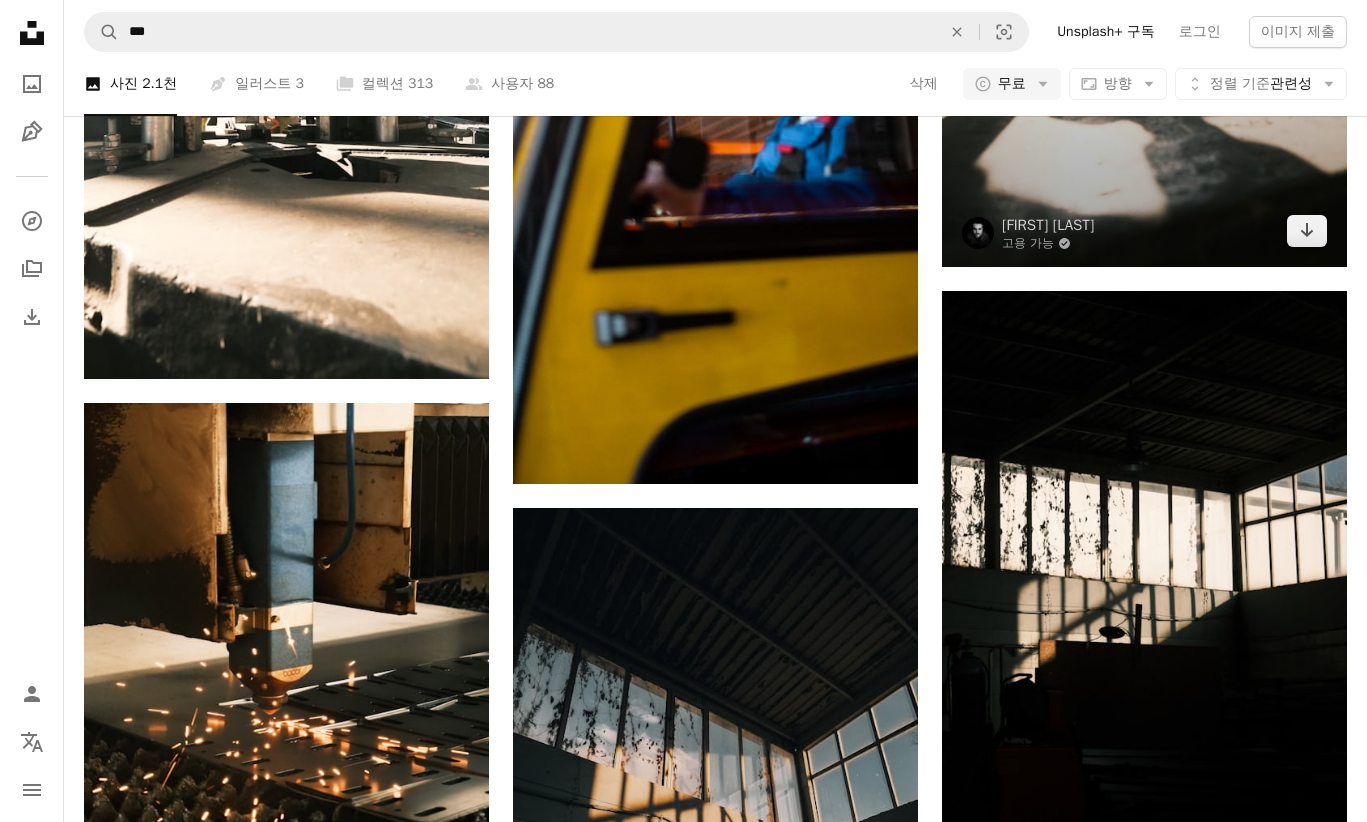 scroll, scrollTop: 11906, scrollLeft: 0, axis: vertical 